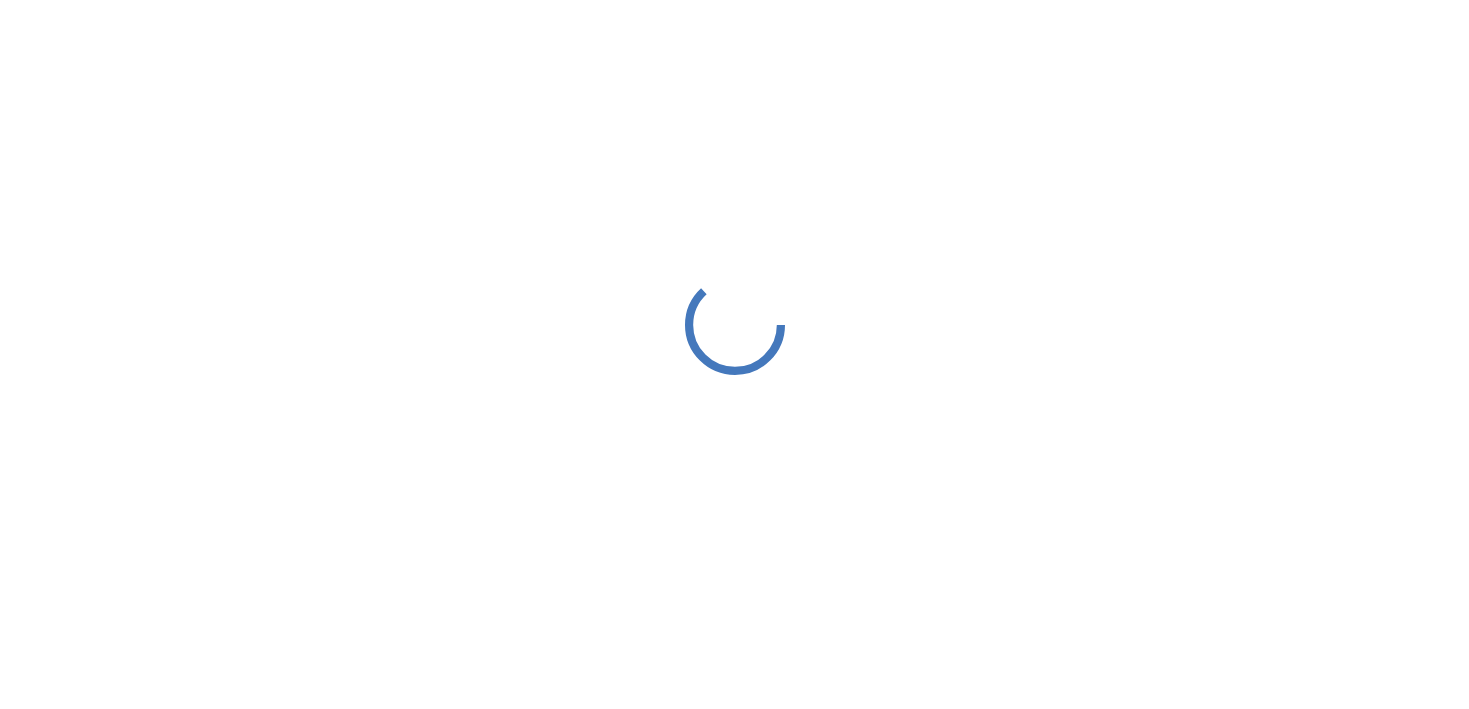 scroll, scrollTop: 0, scrollLeft: 0, axis: both 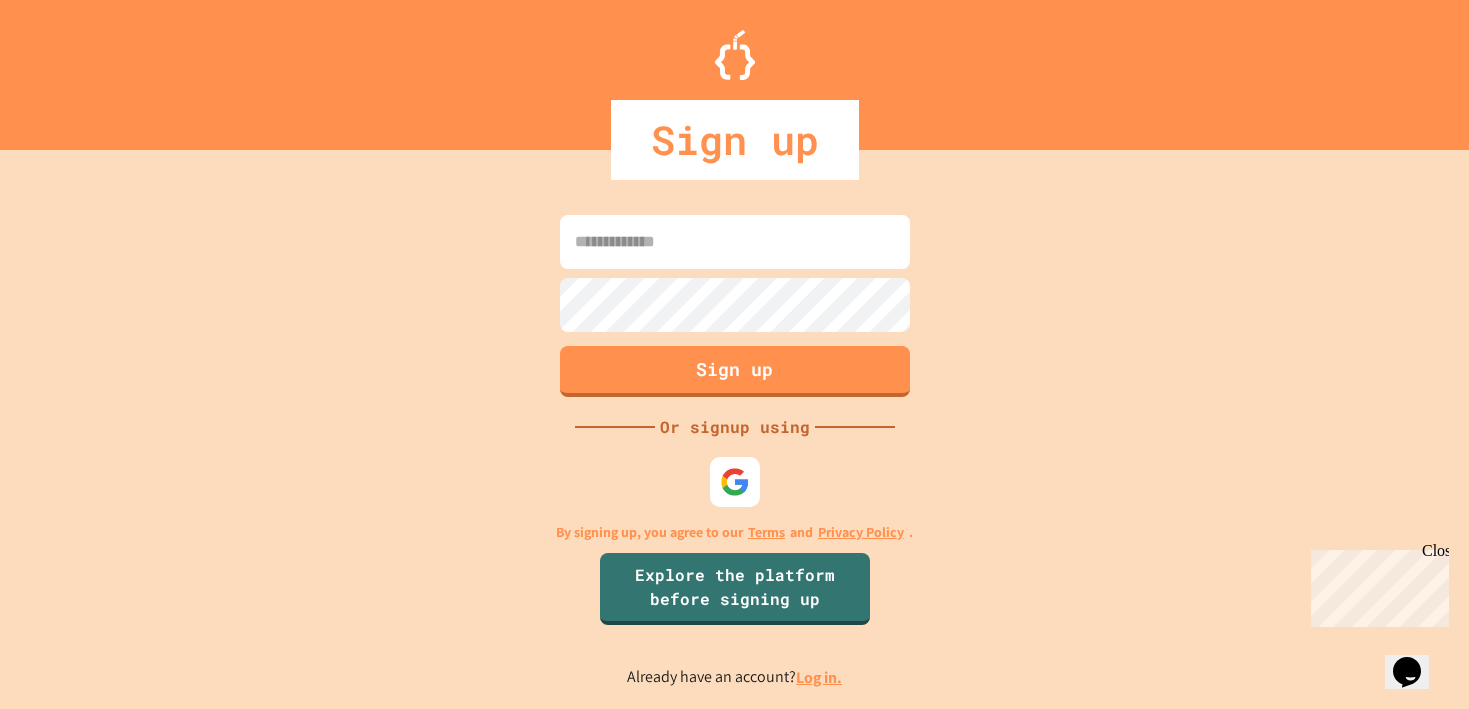 click at bounding box center (735, 242) 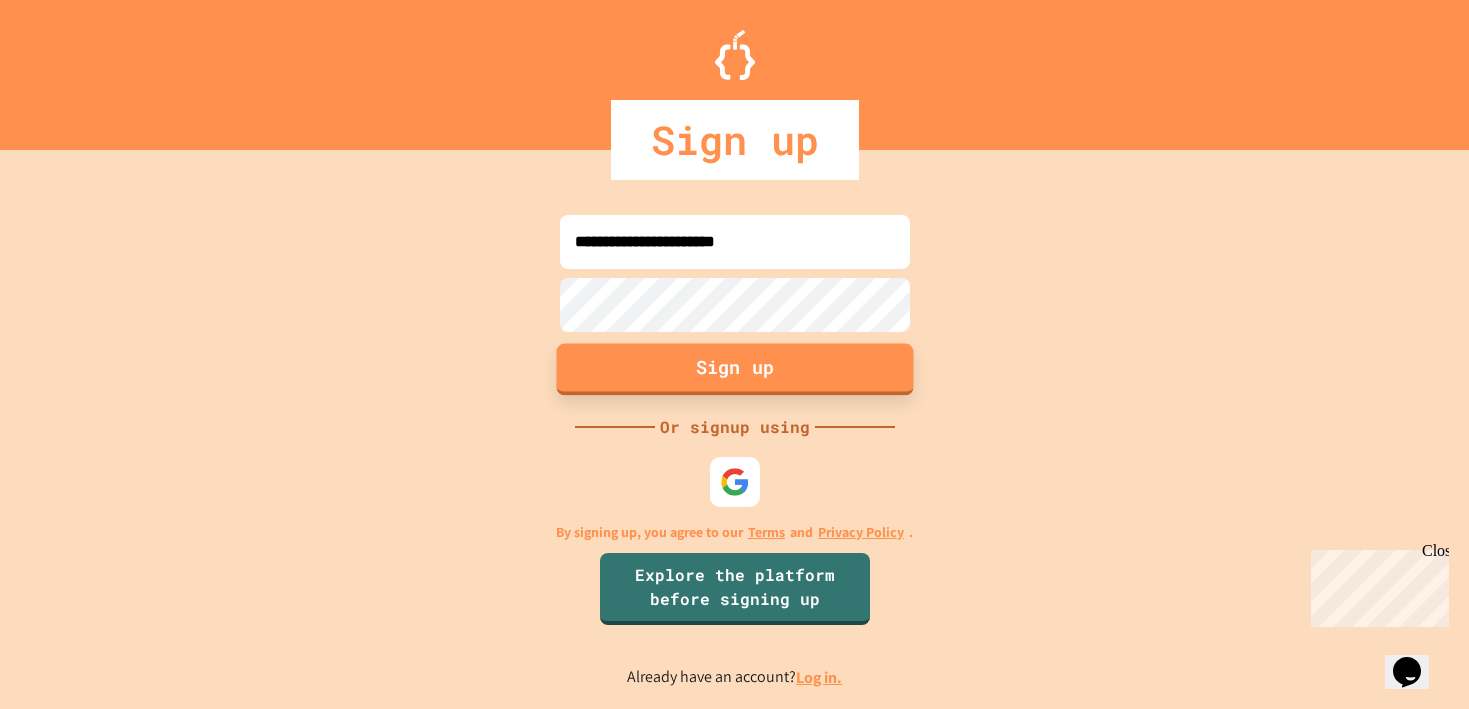 type on "**********" 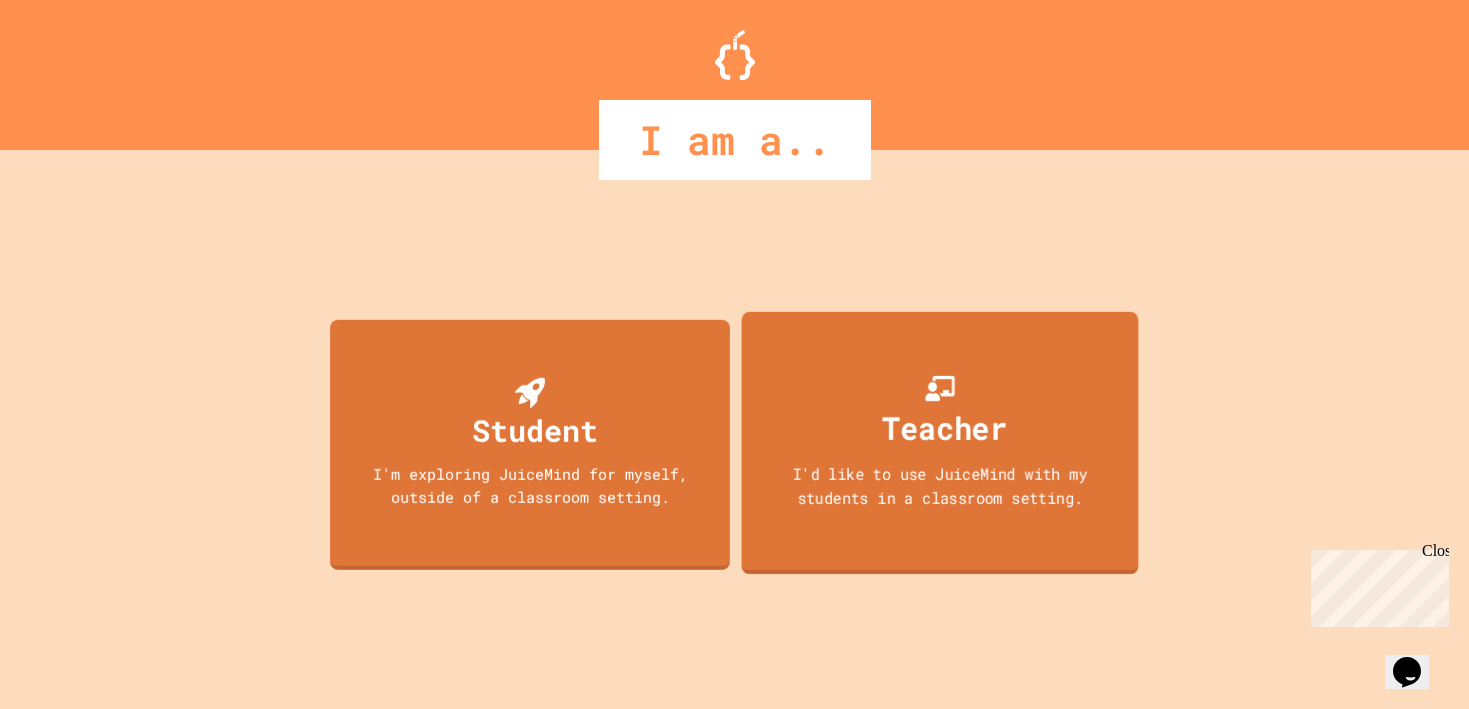 click on "Teacher I'd like to use JuiceMind with my students in a classroom setting." at bounding box center (939, 442) 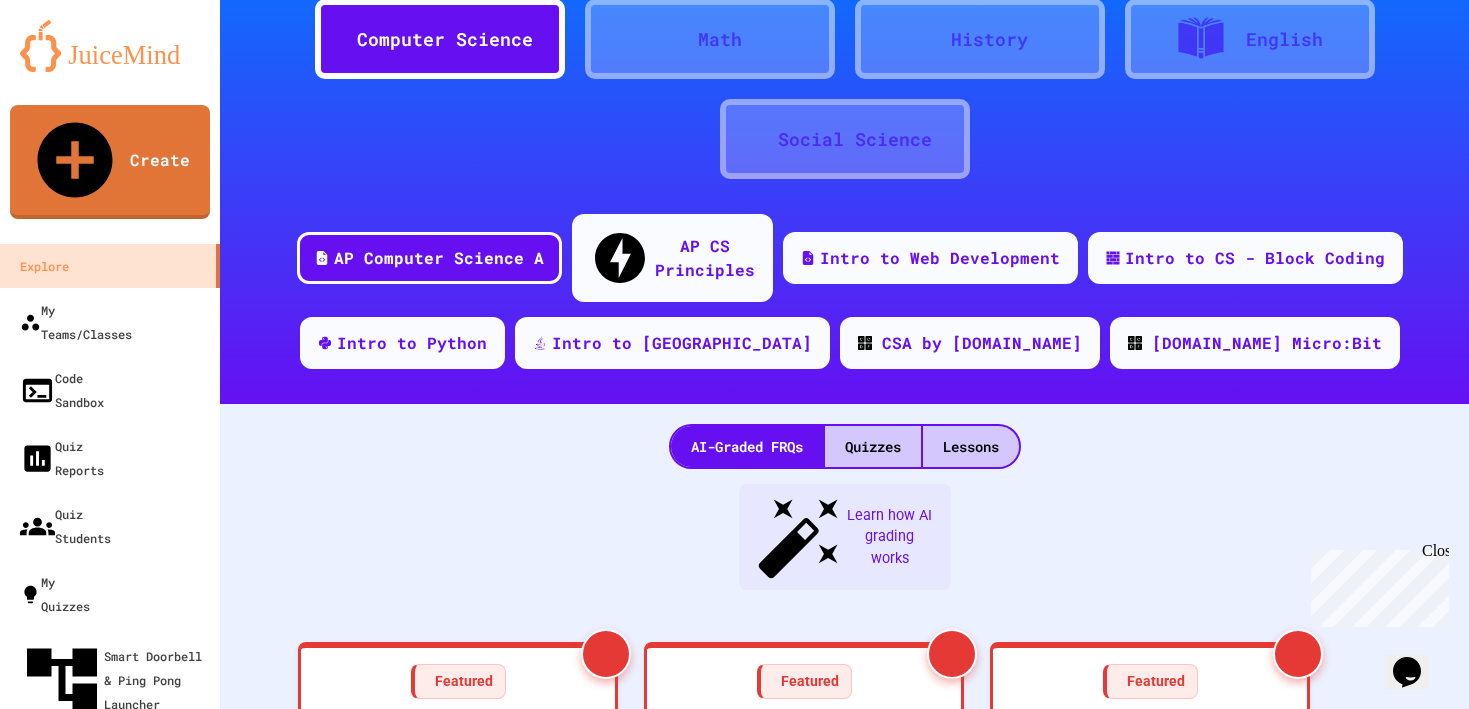 scroll, scrollTop: 87, scrollLeft: 0, axis: vertical 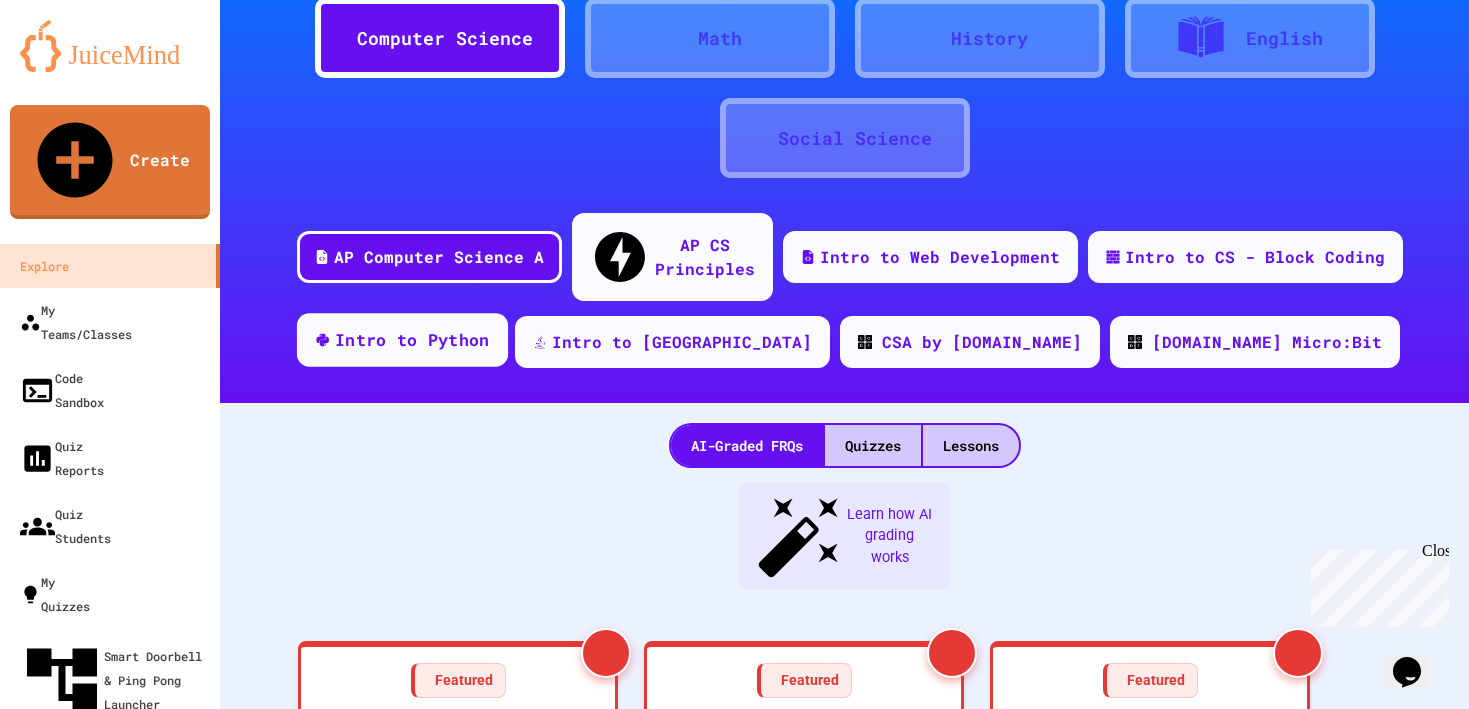 click on "Intro to Python" at bounding box center (412, 340) 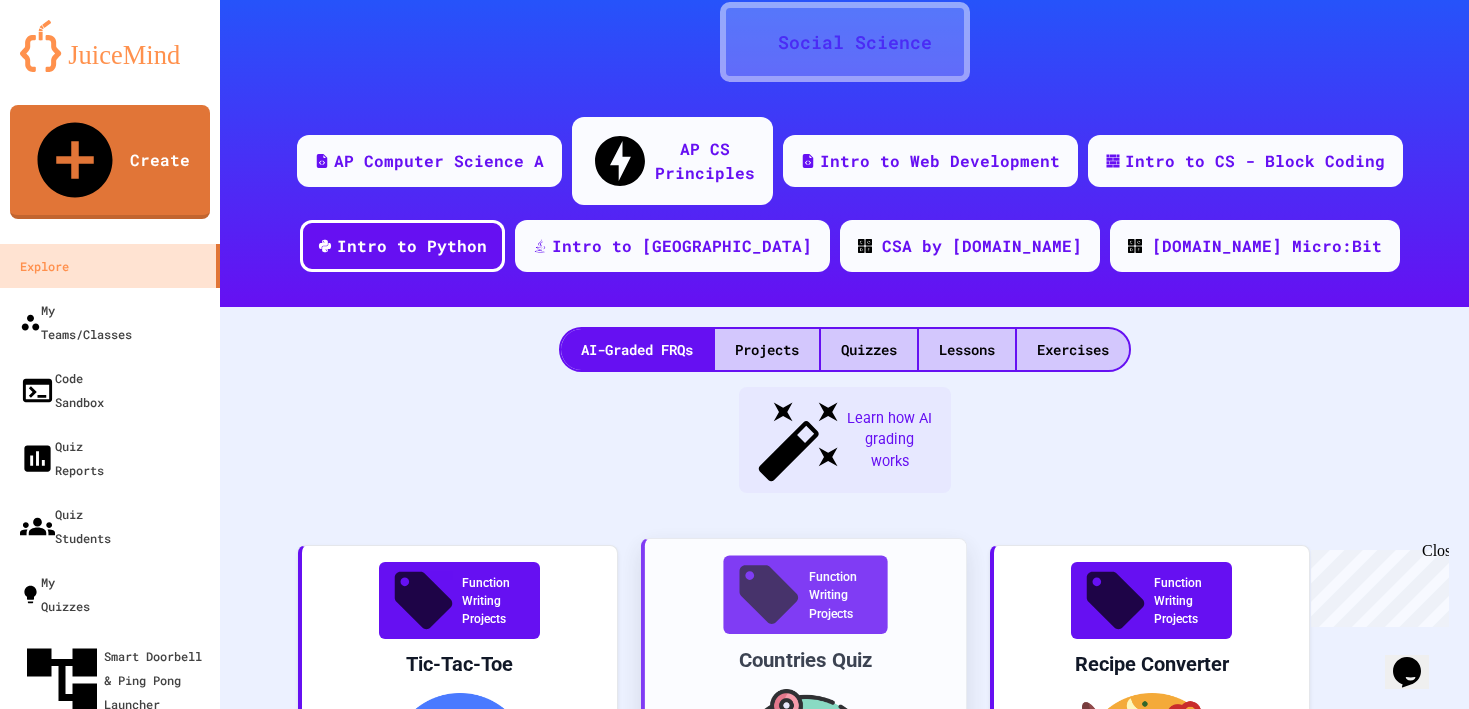 scroll, scrollTop: 182, scrollLeft: 0, axis: vertical 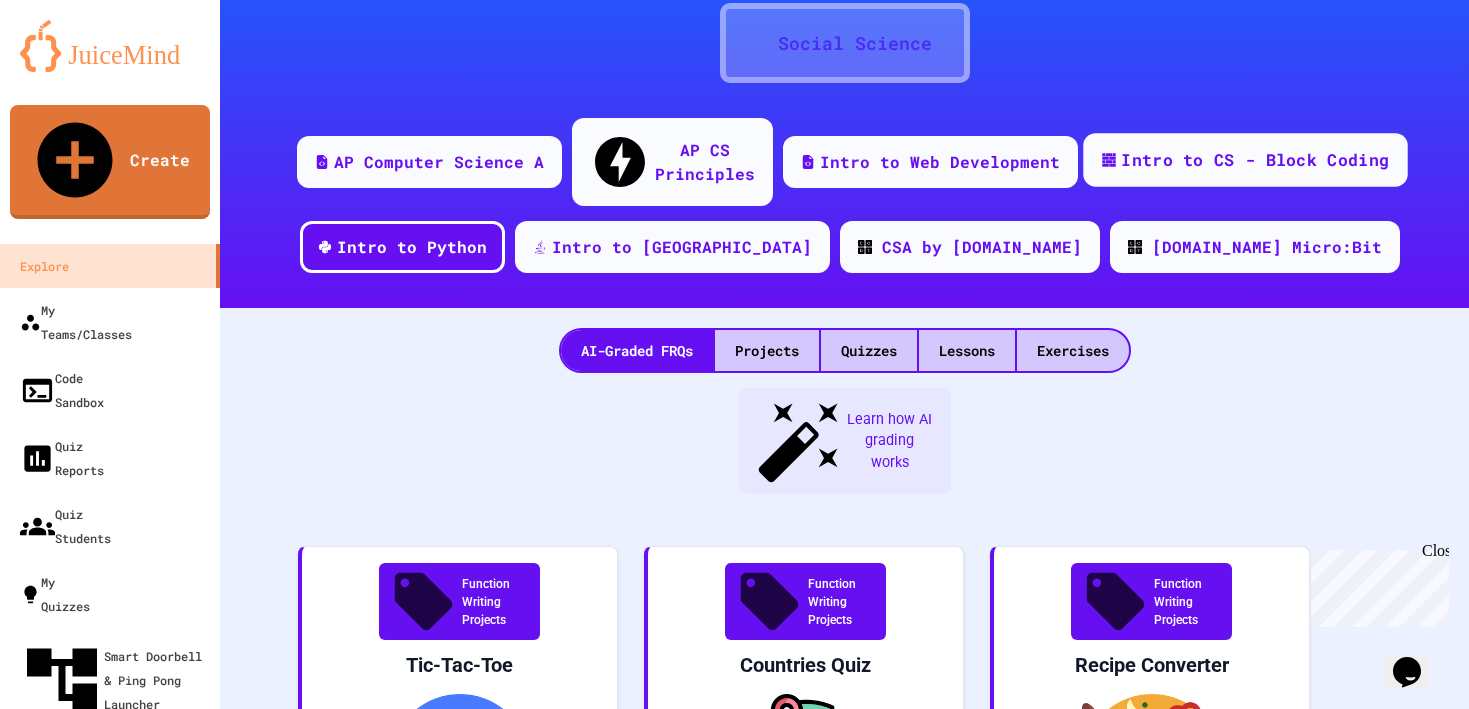 click on "Intro to CS - Block Coding" at bounding box center (1255, 160) 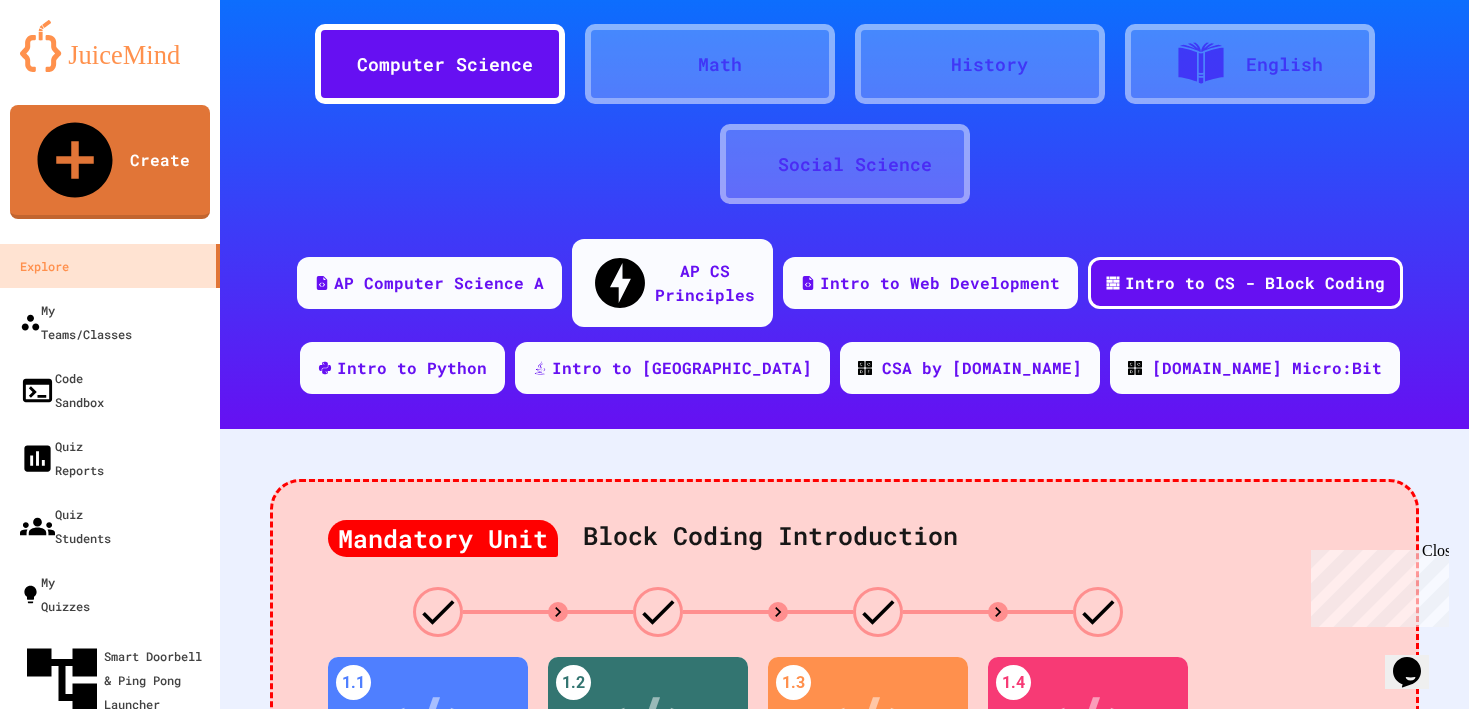 scroll, scrollTop: 0, scrollLeft: 0, axis: both 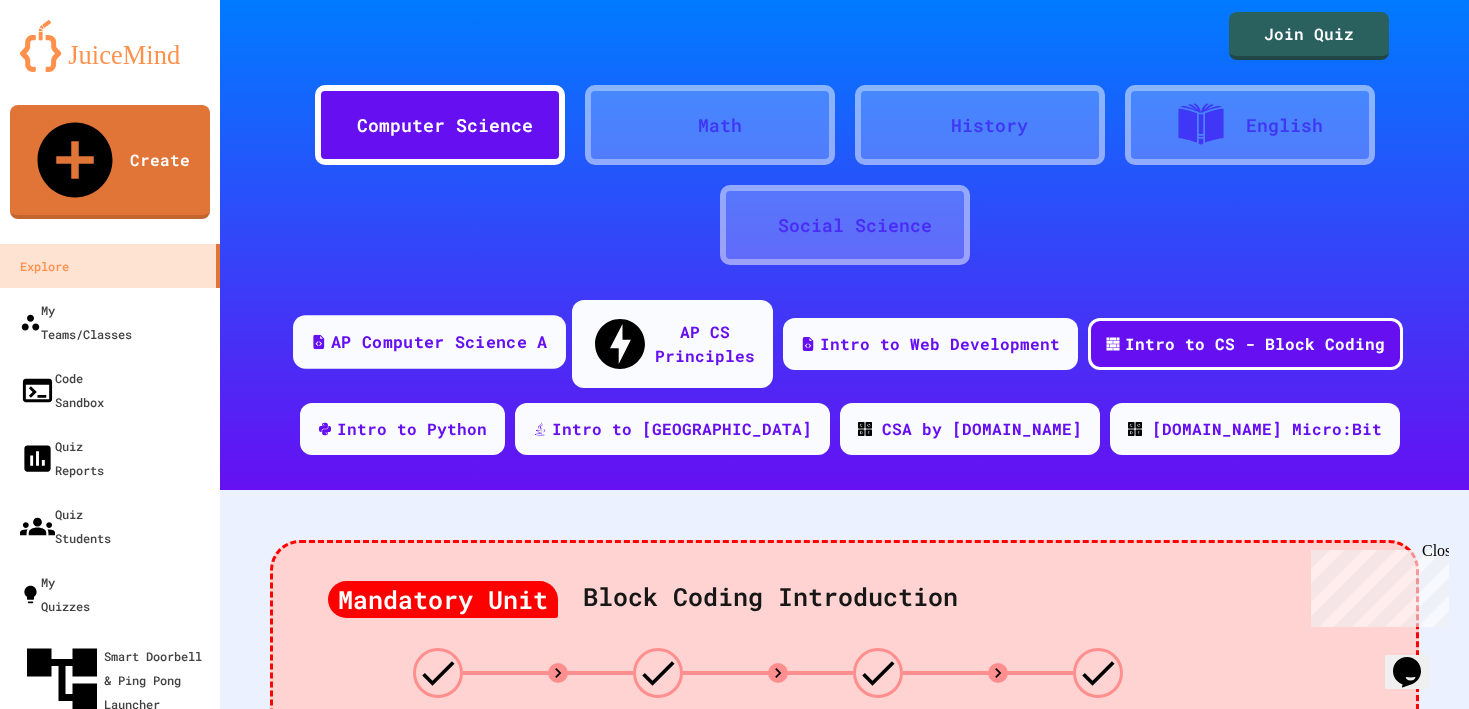 click on "AP Computer Science A" at bounding box center [429, 342] 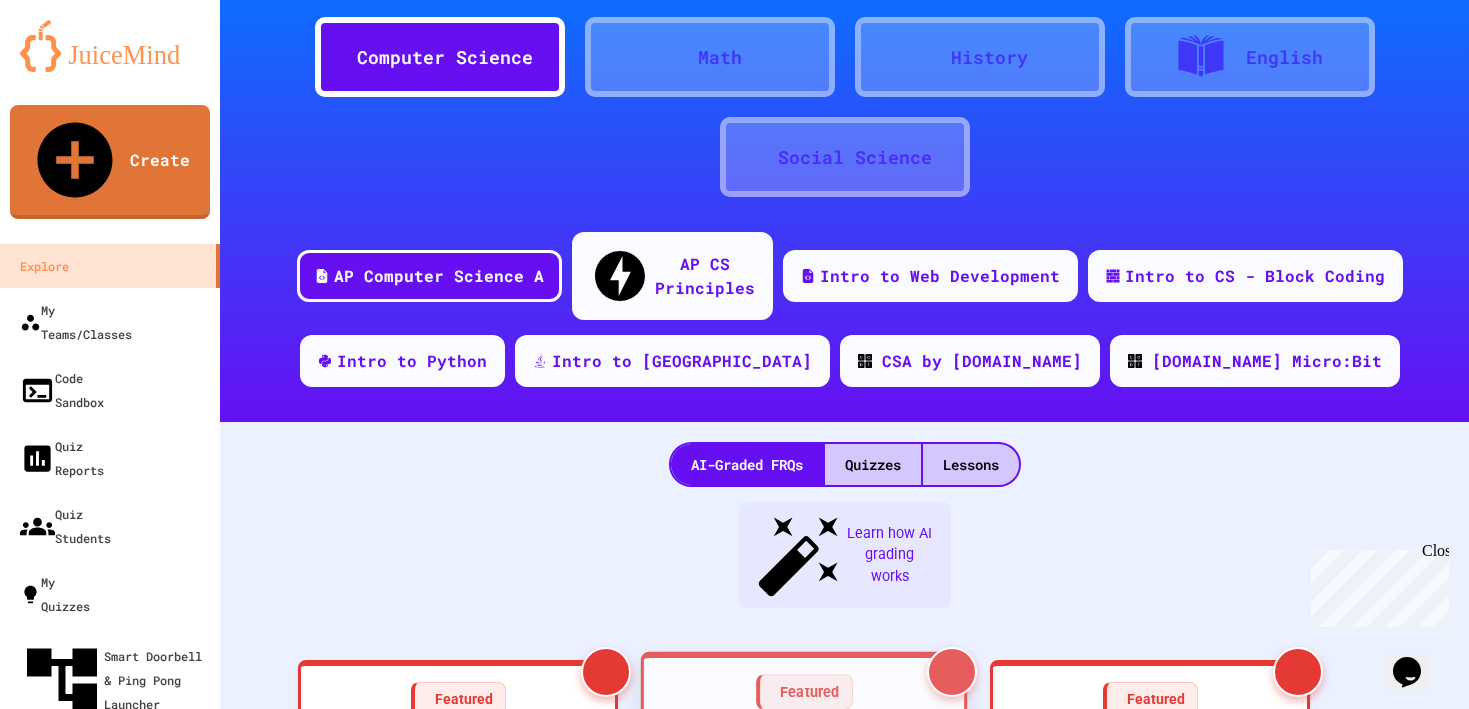 scroll, scrollTop: 0, scrollLeft: 0, axis: both 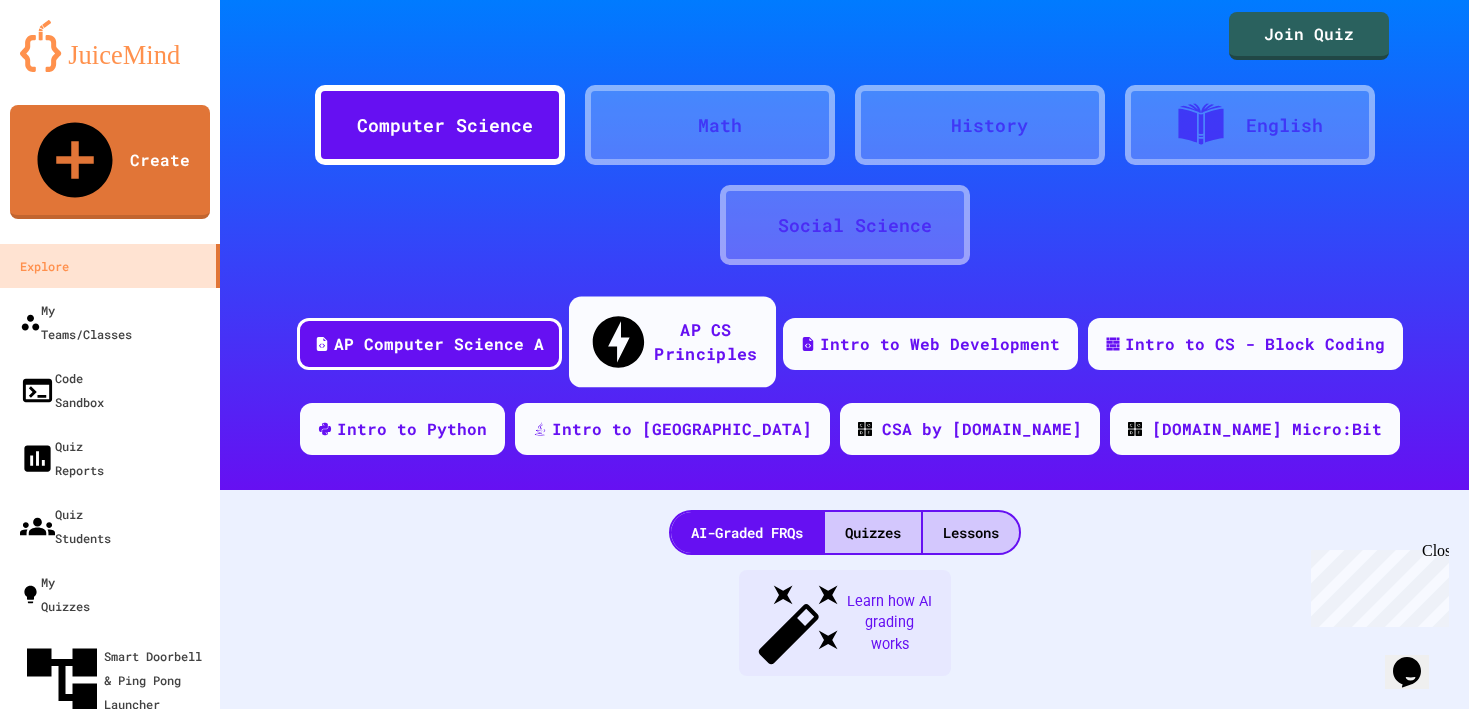 click on "AP CS Principles" at bounding box center [671, 342] 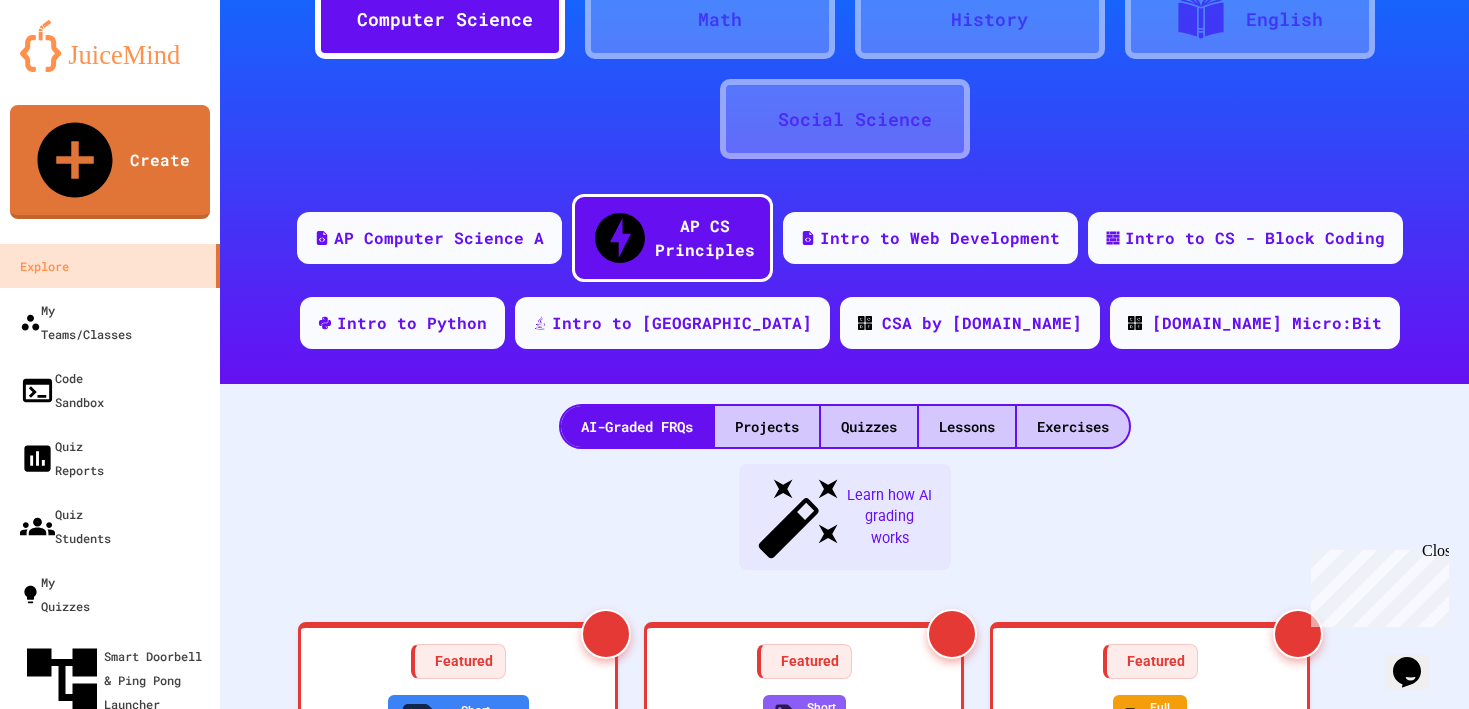 scroll, scrollTop: 0, scrollLeft: 0, axis: both 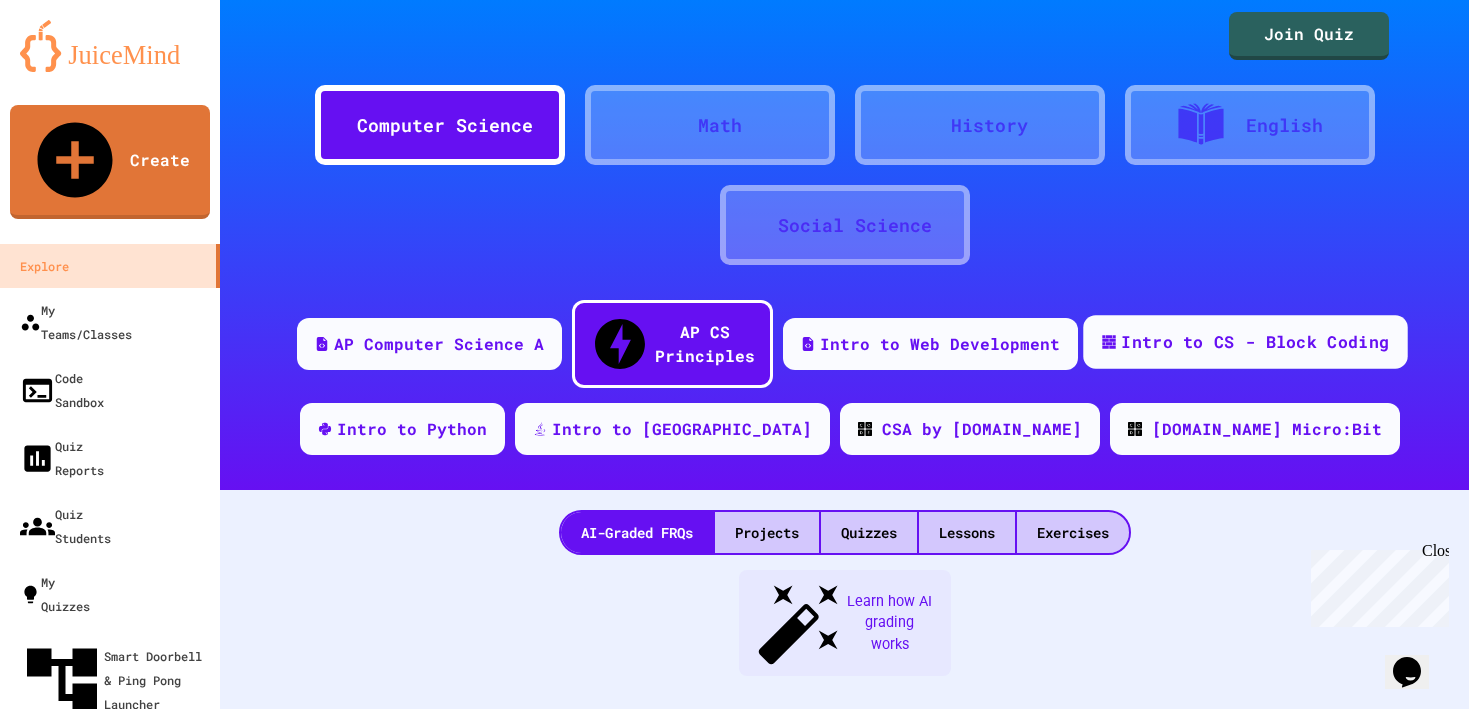click on "Intro to CS - Block Coding" at bounding box center (1255, 342) 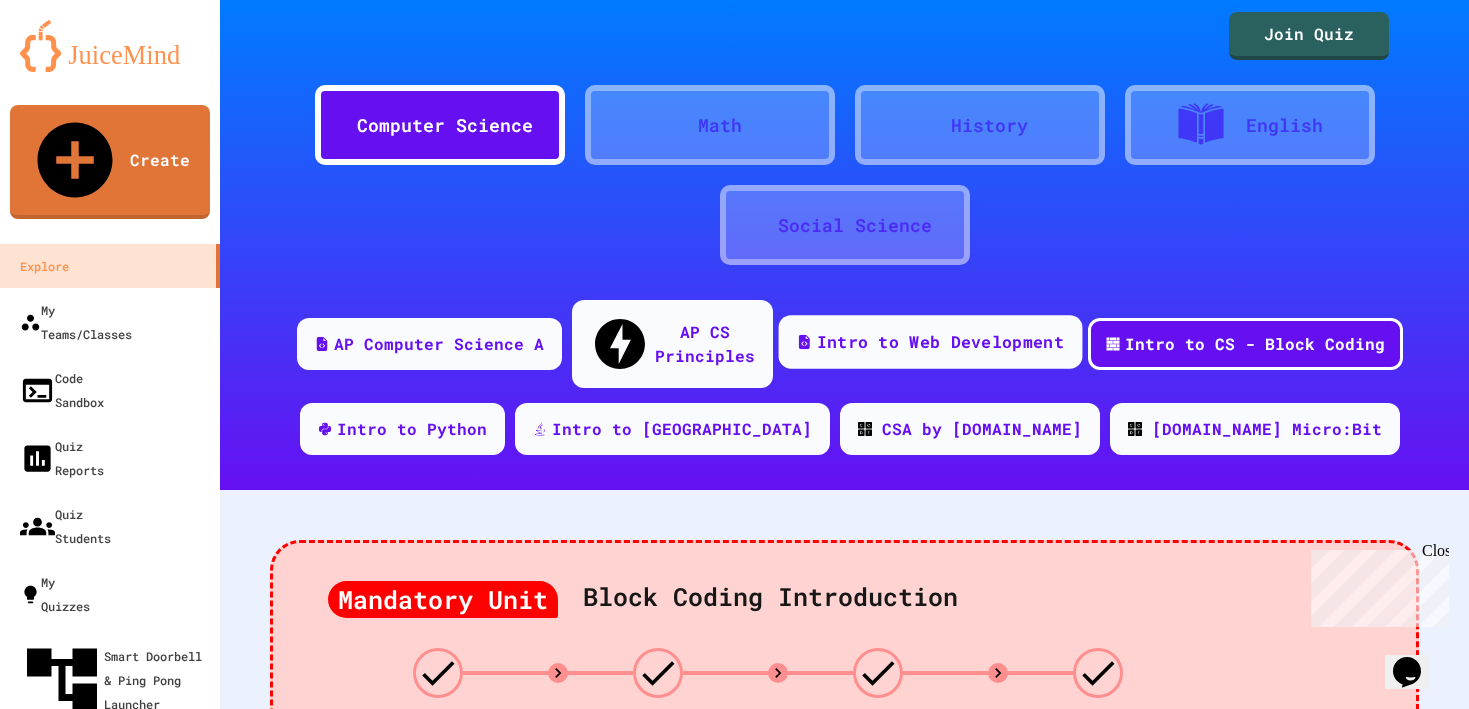 click on "Intro to Web Development" at bounding box center (939, 342) 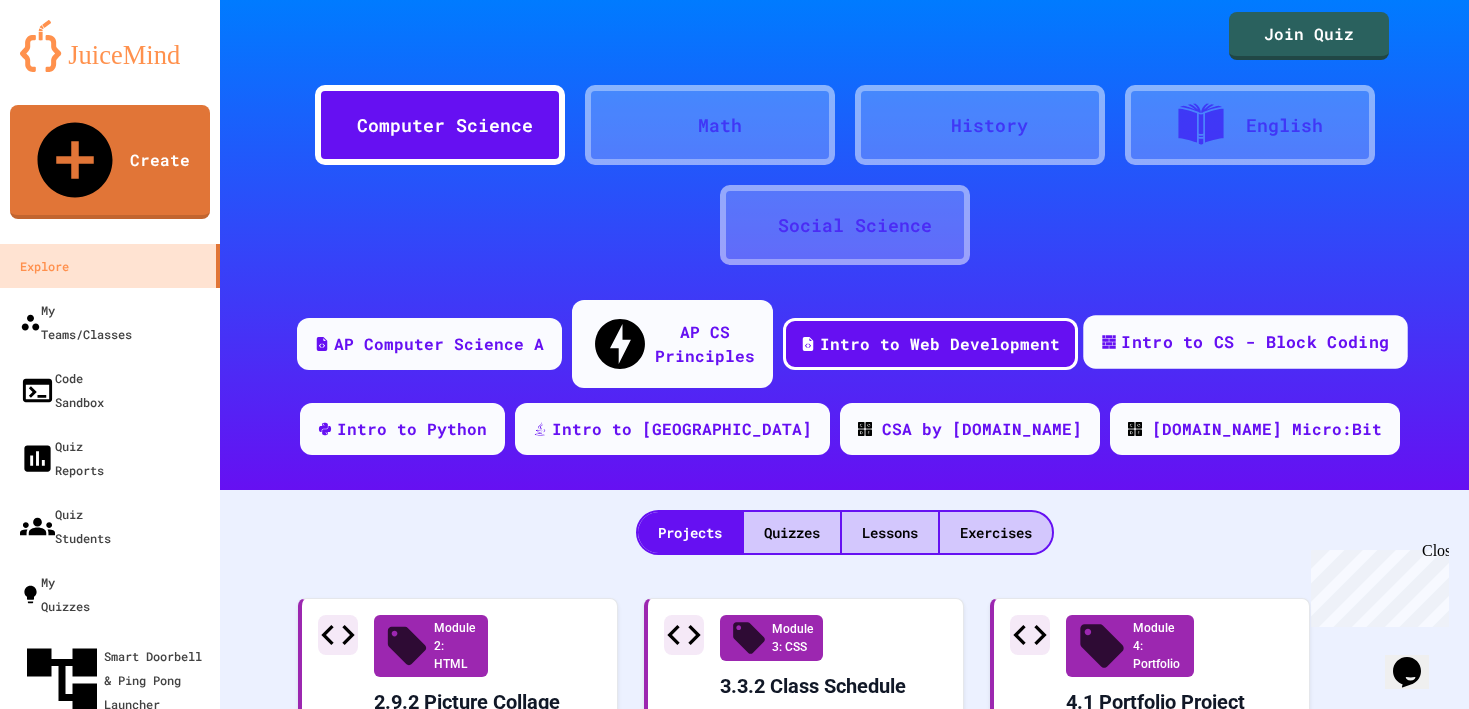 click on "Intro to CS - Block Coding" at bounding box center [1245, 342] 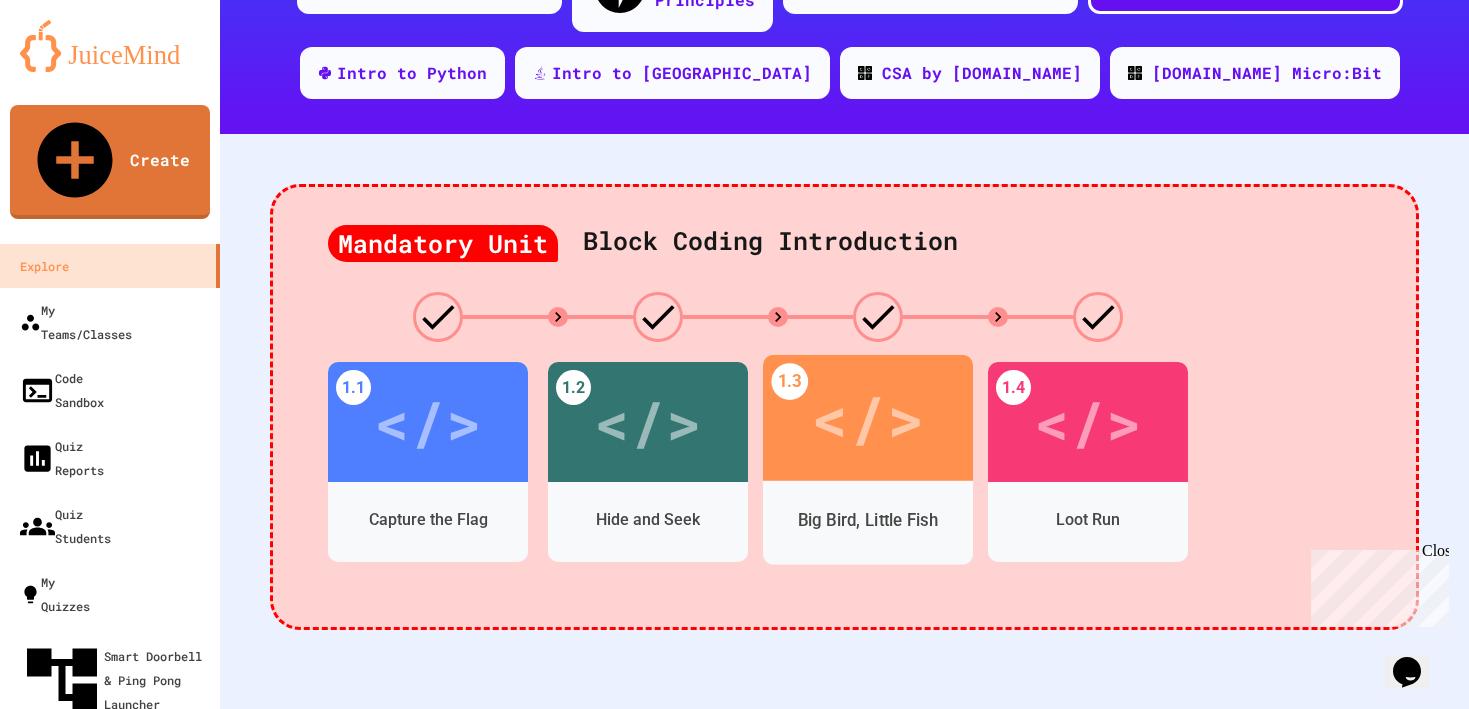 scroll, scrollTop: 147, scrollLeft: 0, axis: vertical 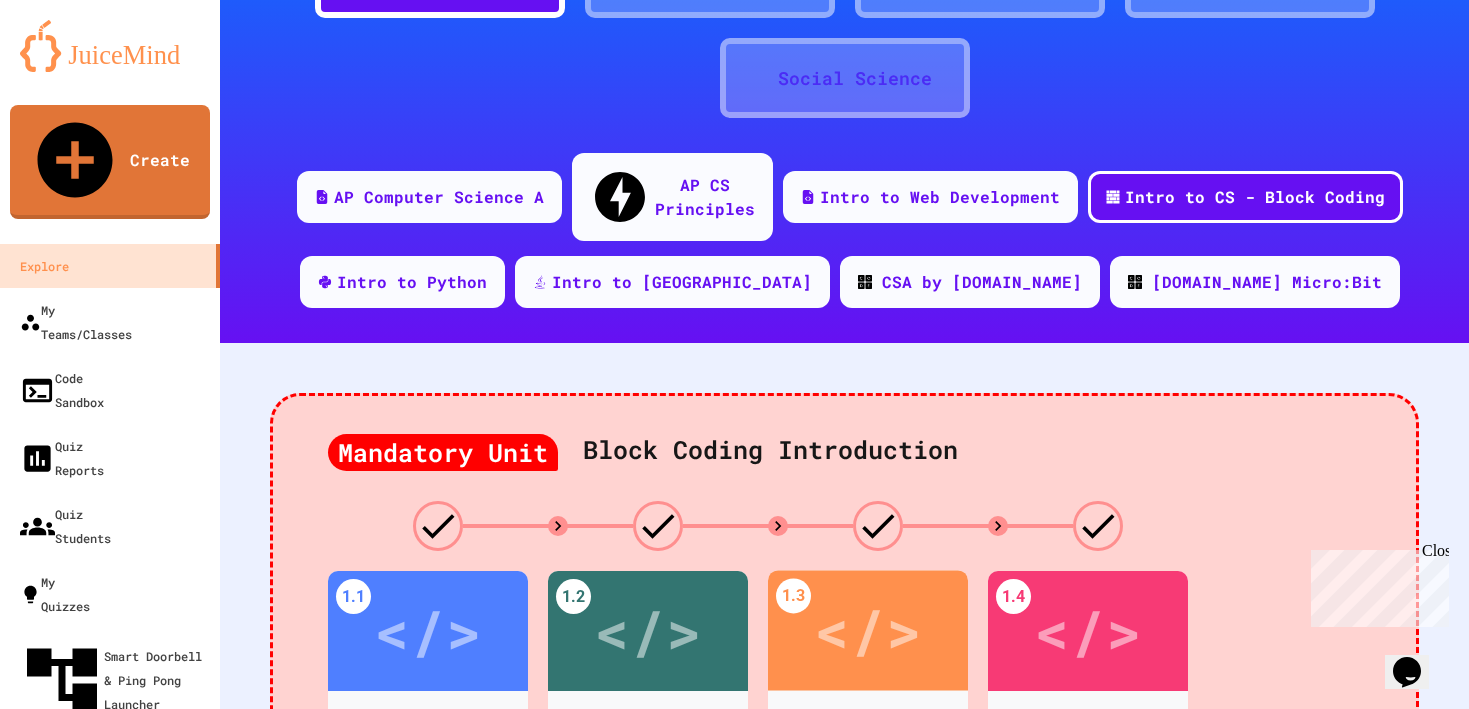 click on "AP Computer Science A AP CS Principles Intro to Web Development Intro to CS - Block Coding Intro to Python Intro to Java CSA by Code.org Code.org Micro:Bit" at bounding box center (844, 238) 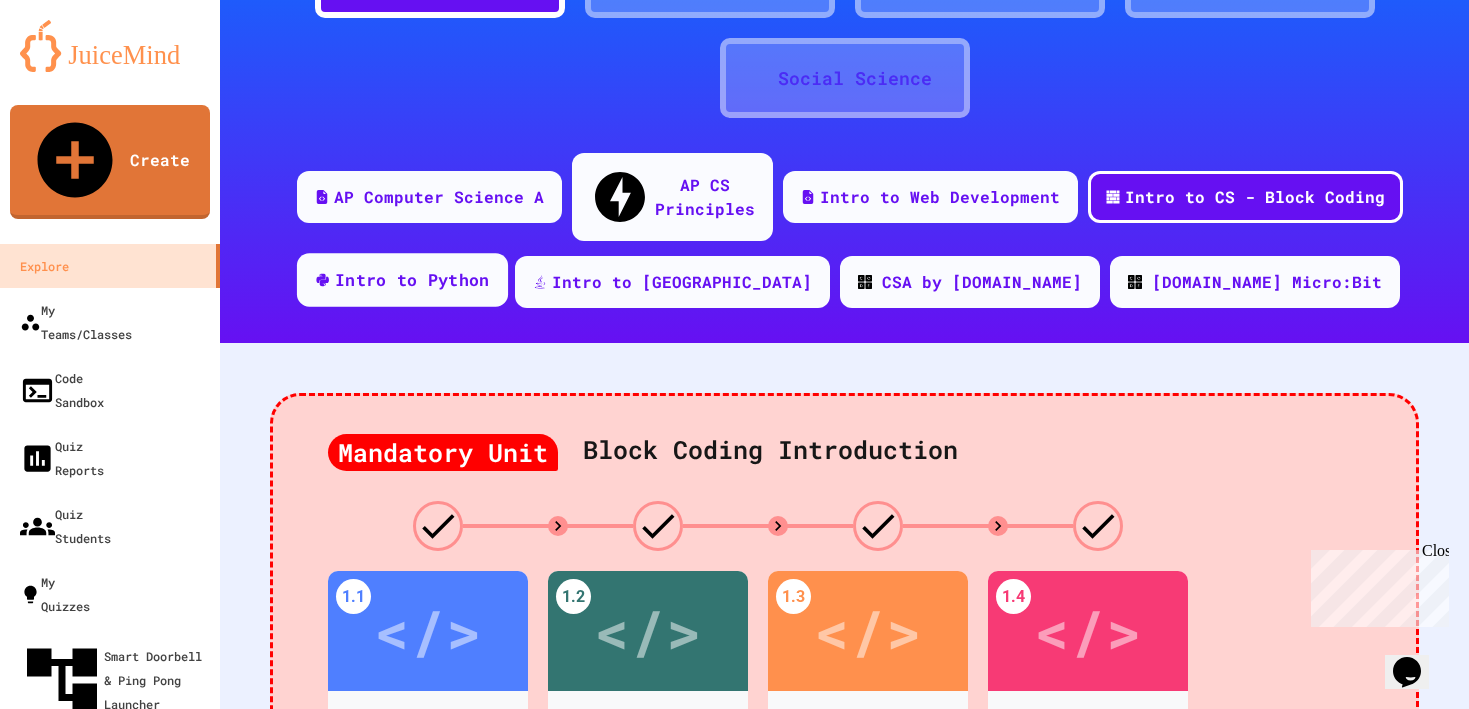 click on "Intro to Python" at bounding box center (412, 280) 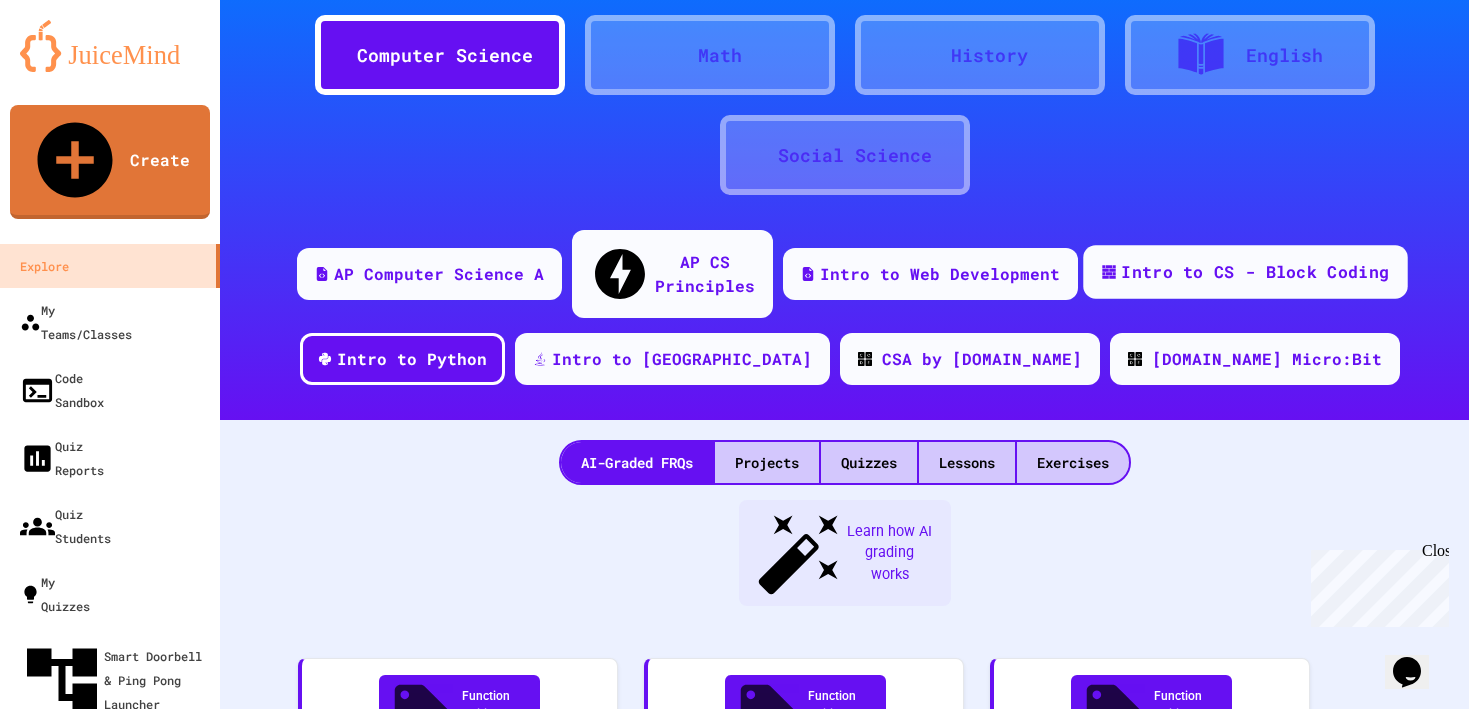 scroll, scrollTop: 0, scrollLeft: 0, axis: both 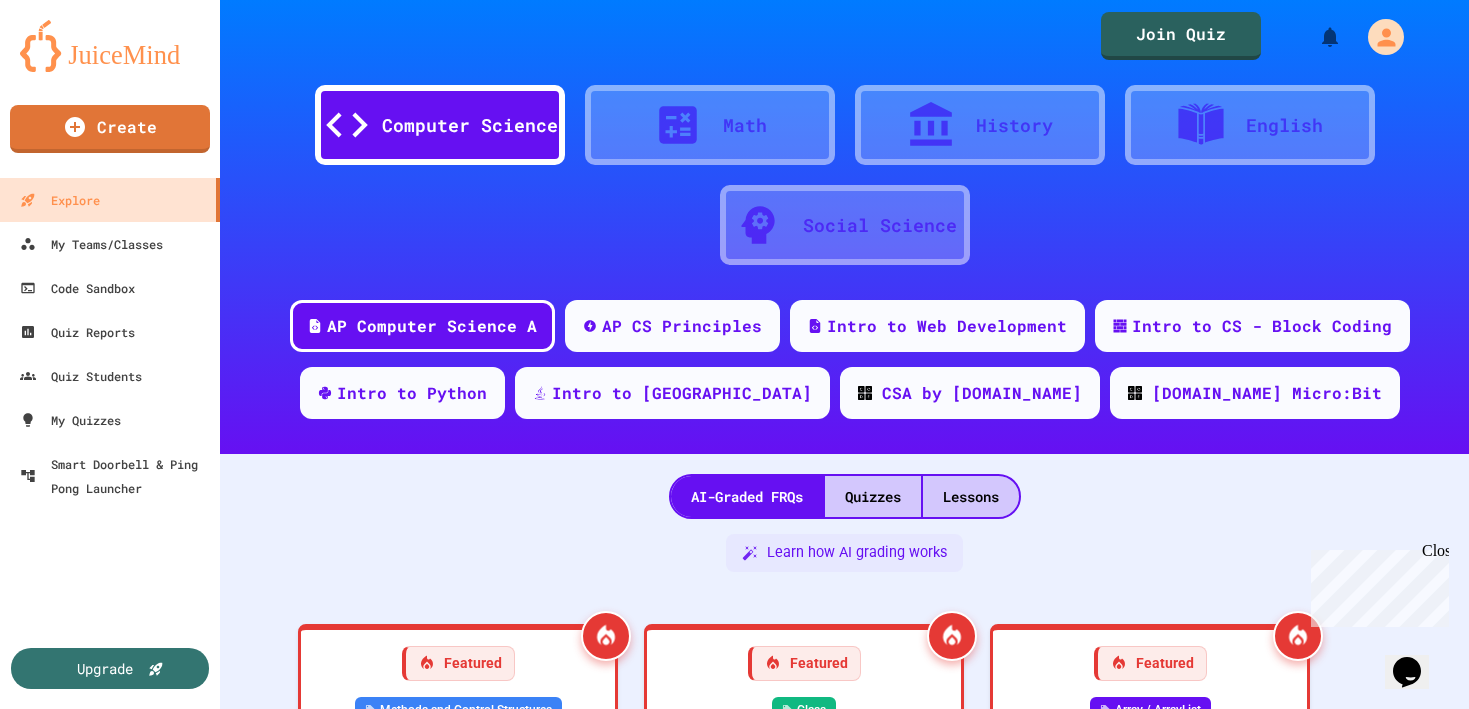 click 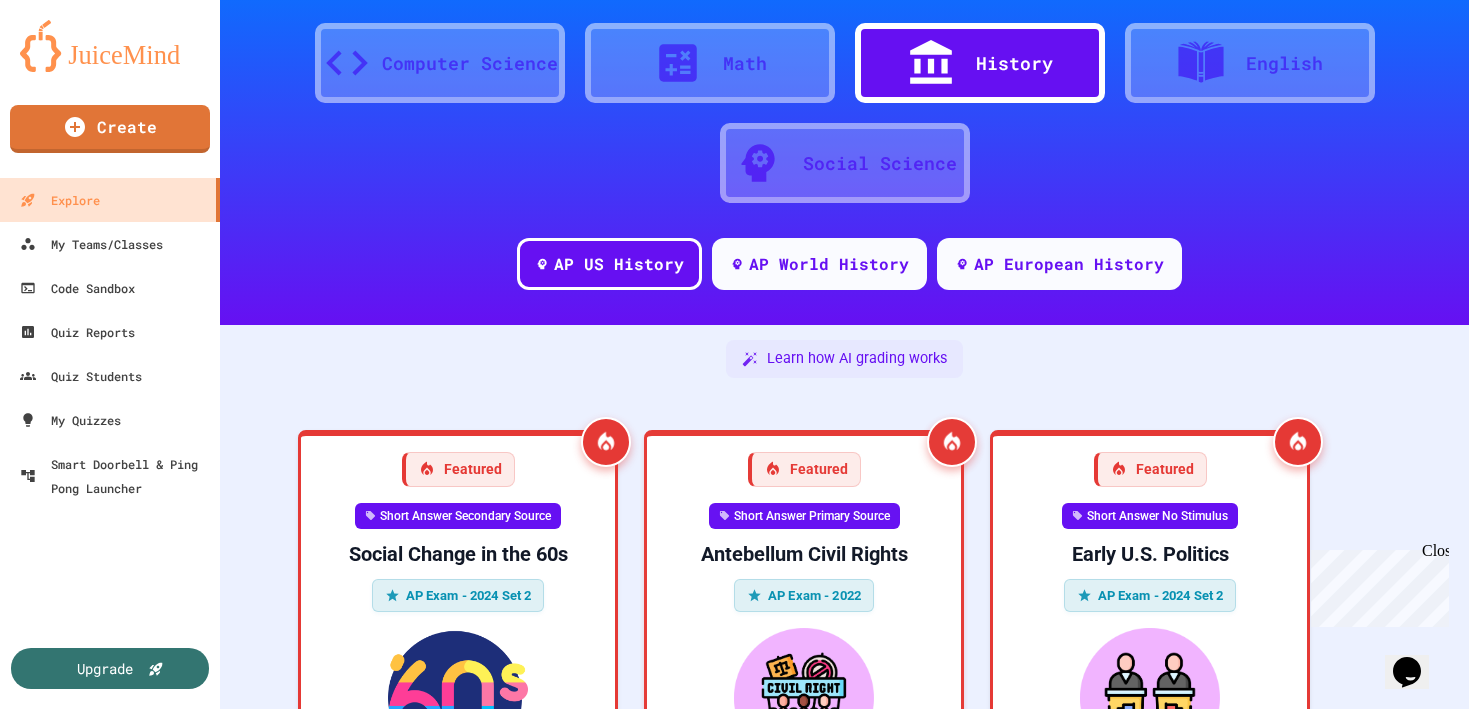 scroll, scrollTop: 0, scrollLeft: 0, axis: both 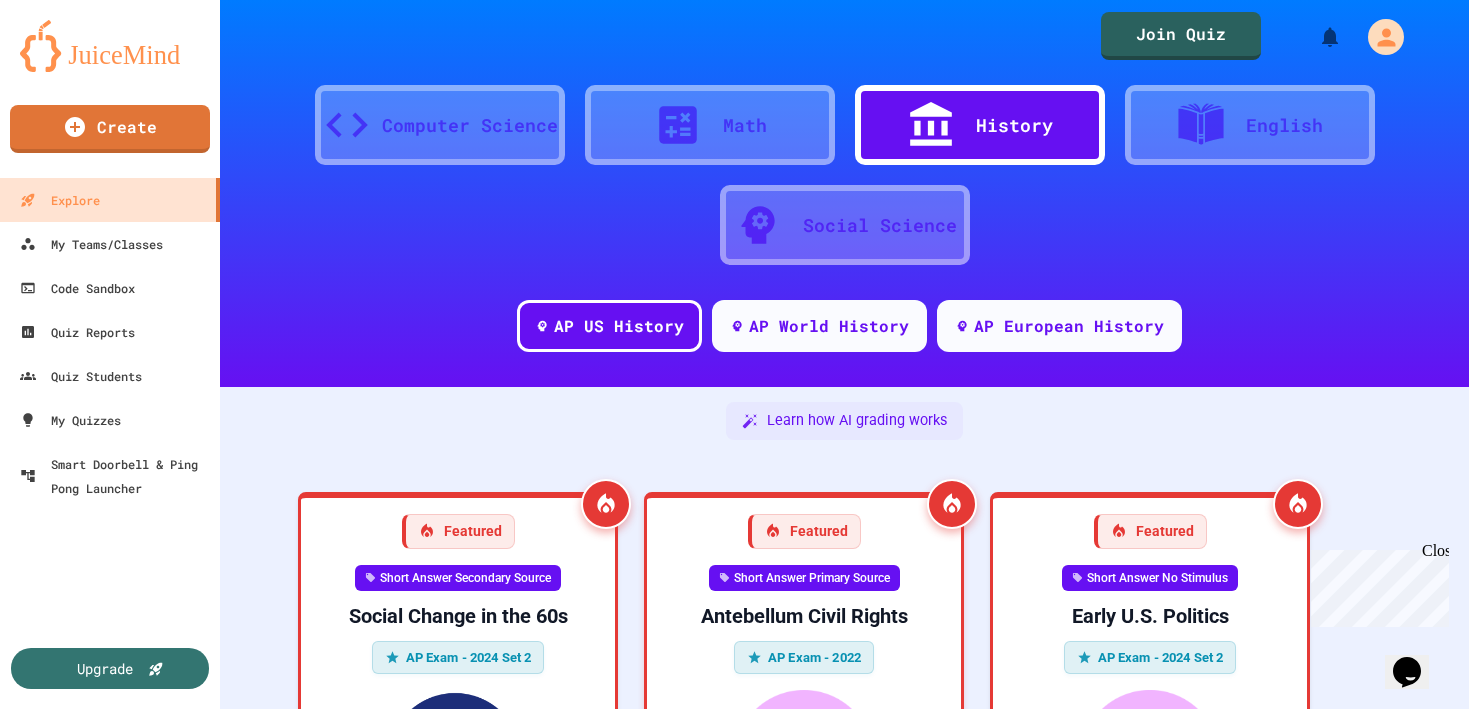click at bounding box center (688, 125) 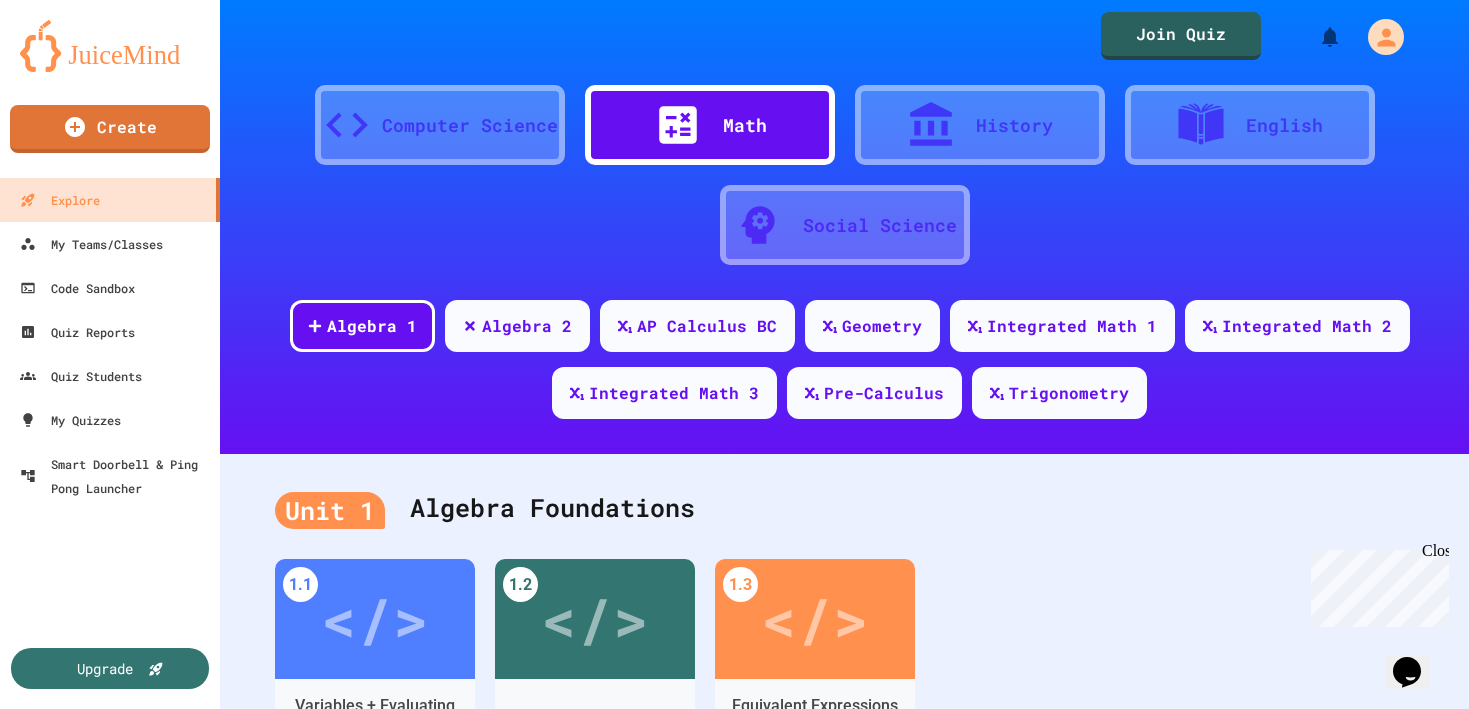 click on "Social Science" at bounding box center (845, 225) 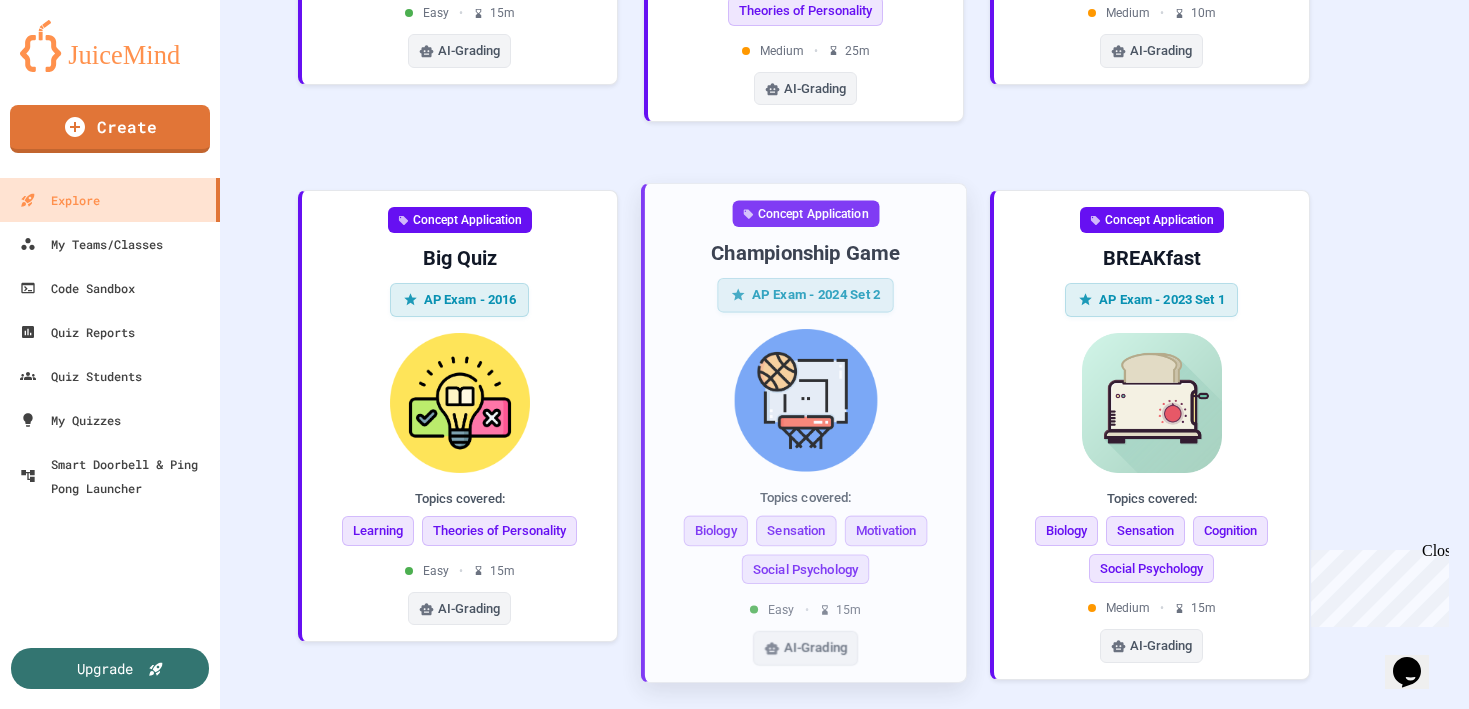scroll, scrollTop: 0, scrollLeft: 0, axis: both 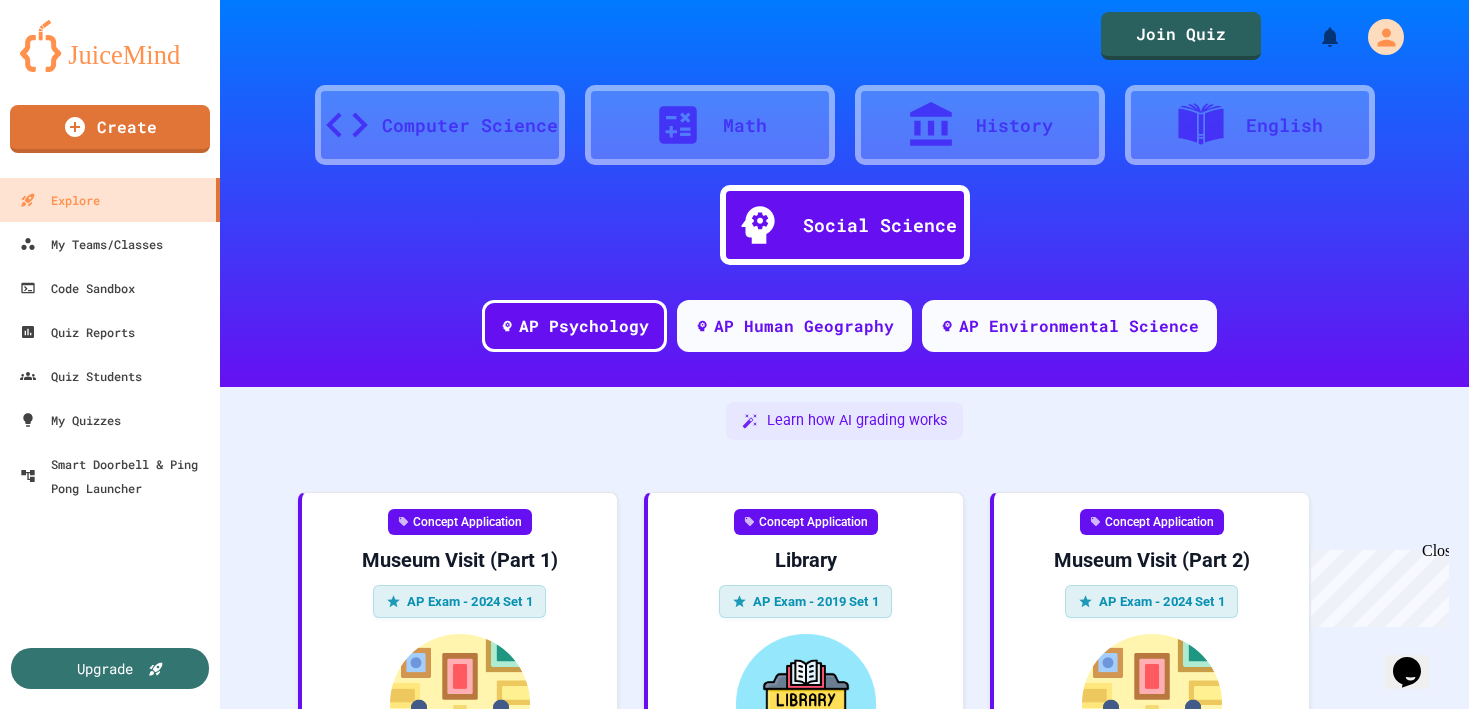 click on "Computer Science" at bounding box center (440, 125) 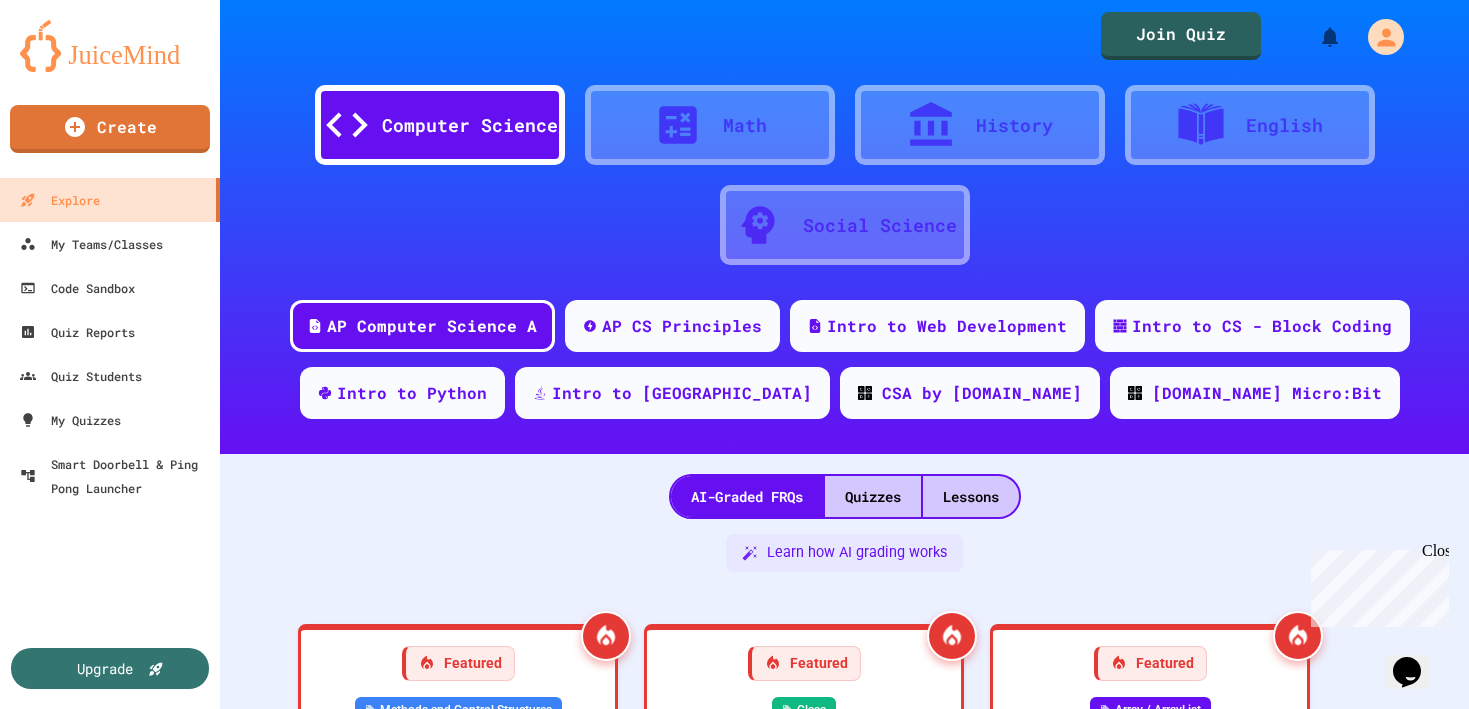 click on "Join Quiz" at bounding box center (844, 30) 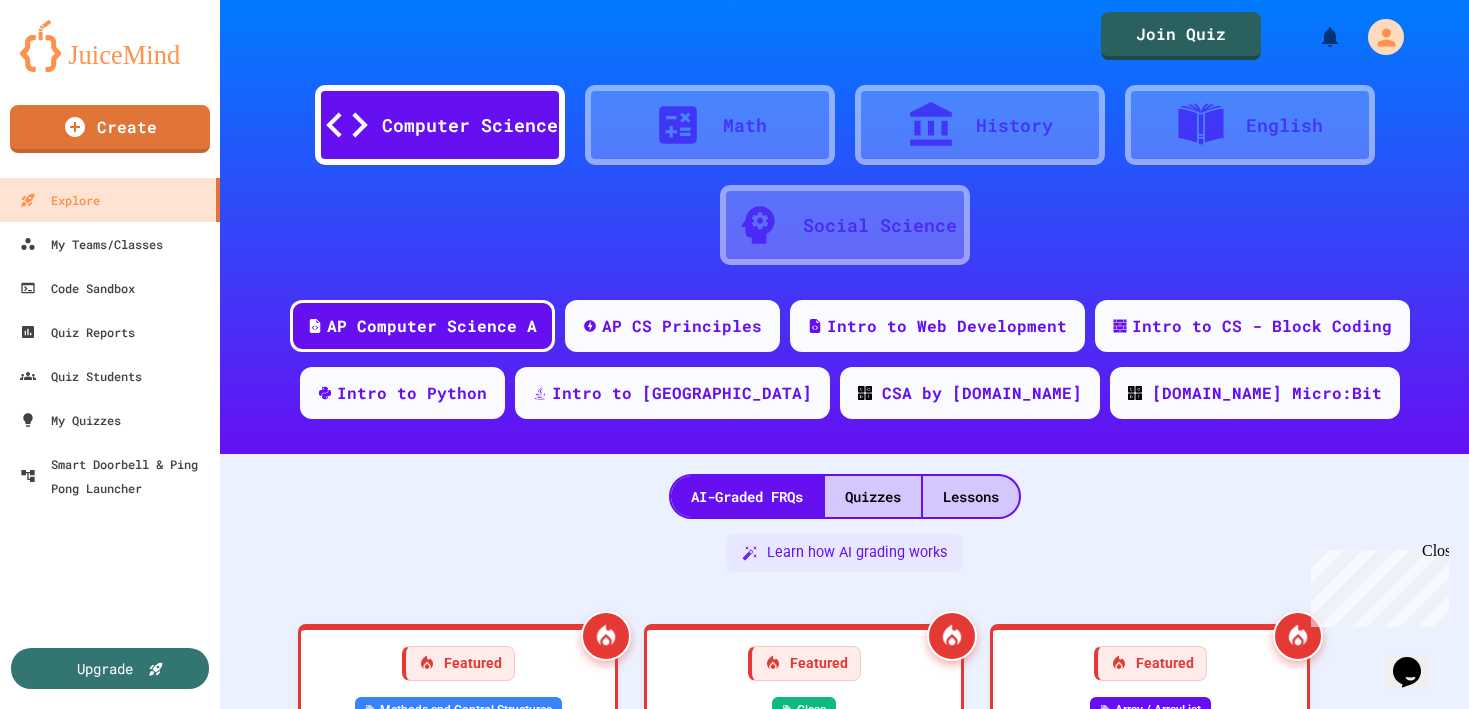 click 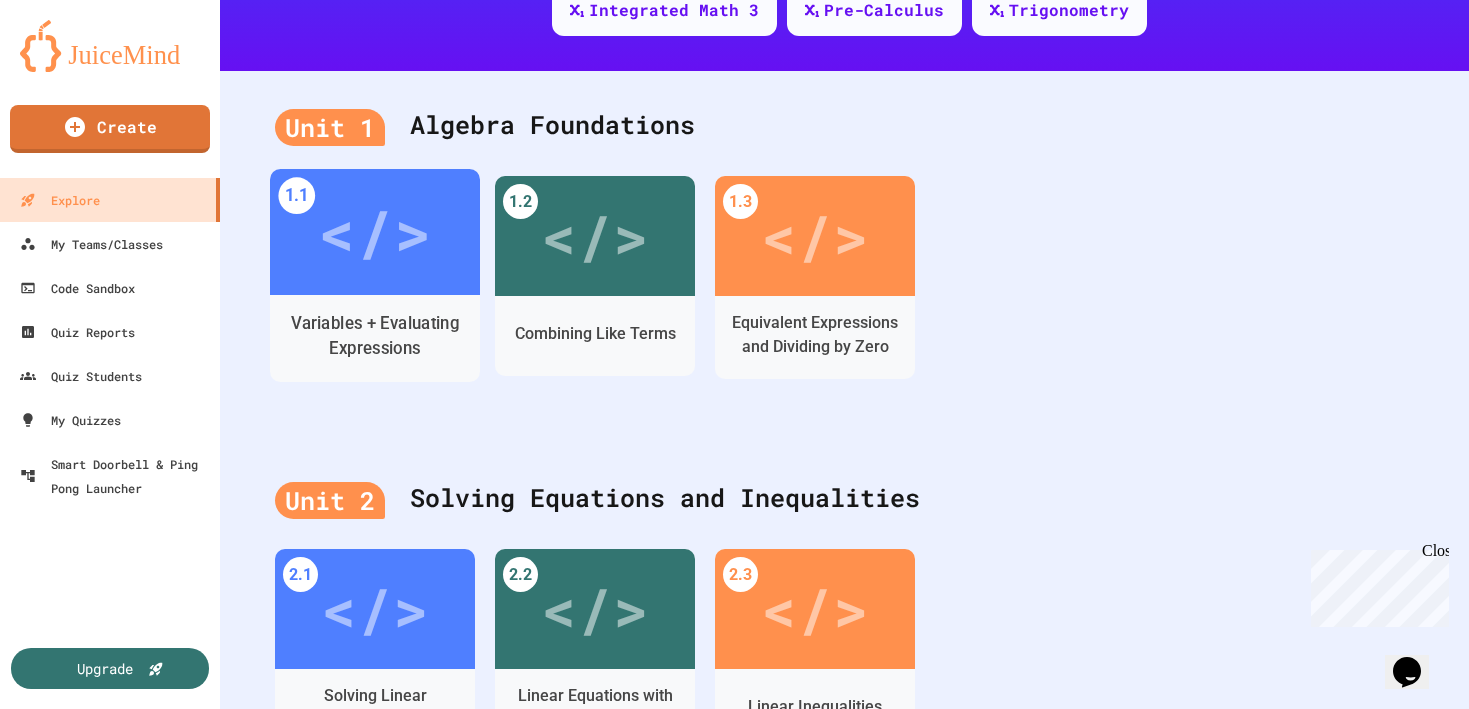 scroll, scrollTop: 0, scrollLeft: 0, axis: both 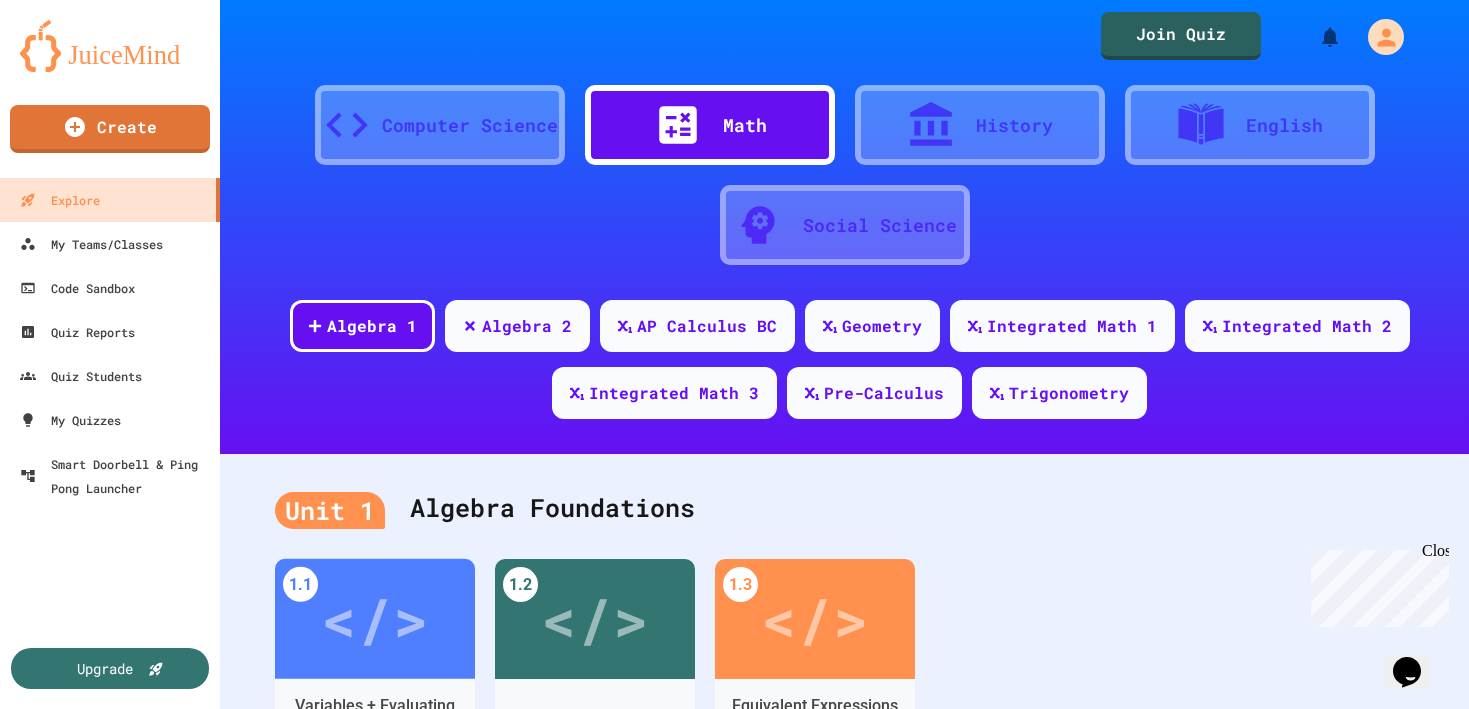 click on "Computer Science" at bounding box center [440, 125] 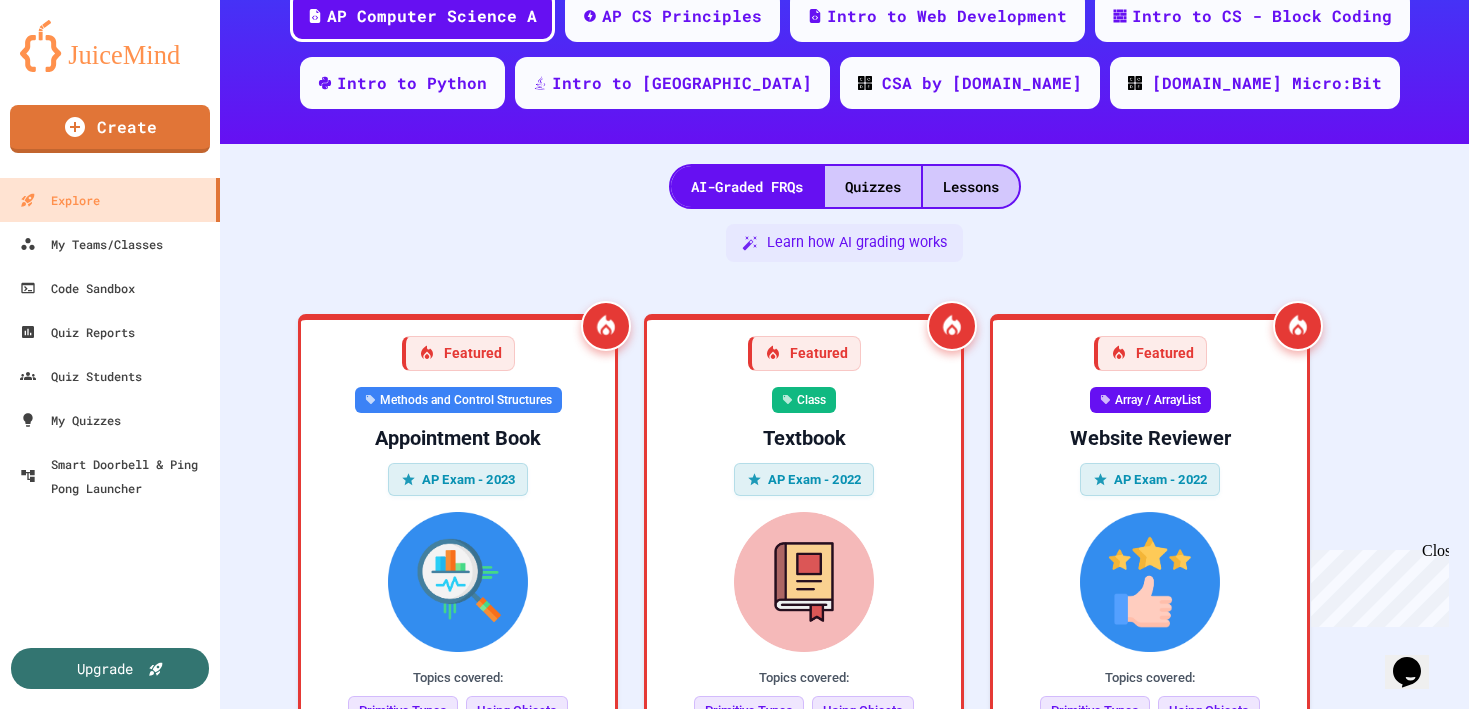 scroll, scrollTop: 312, scrollLeft: 0, axis: vertical 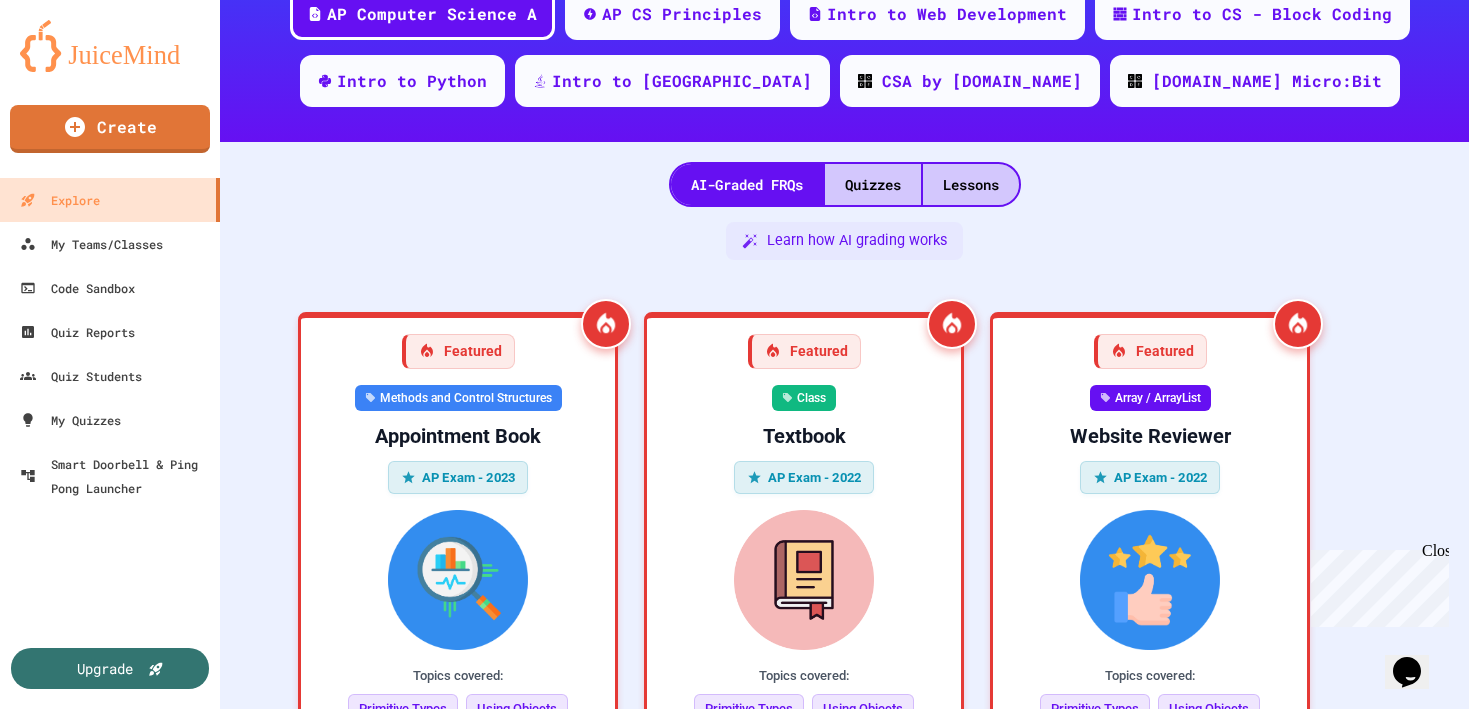 click on "Close" at bounding box center (1434, 554) 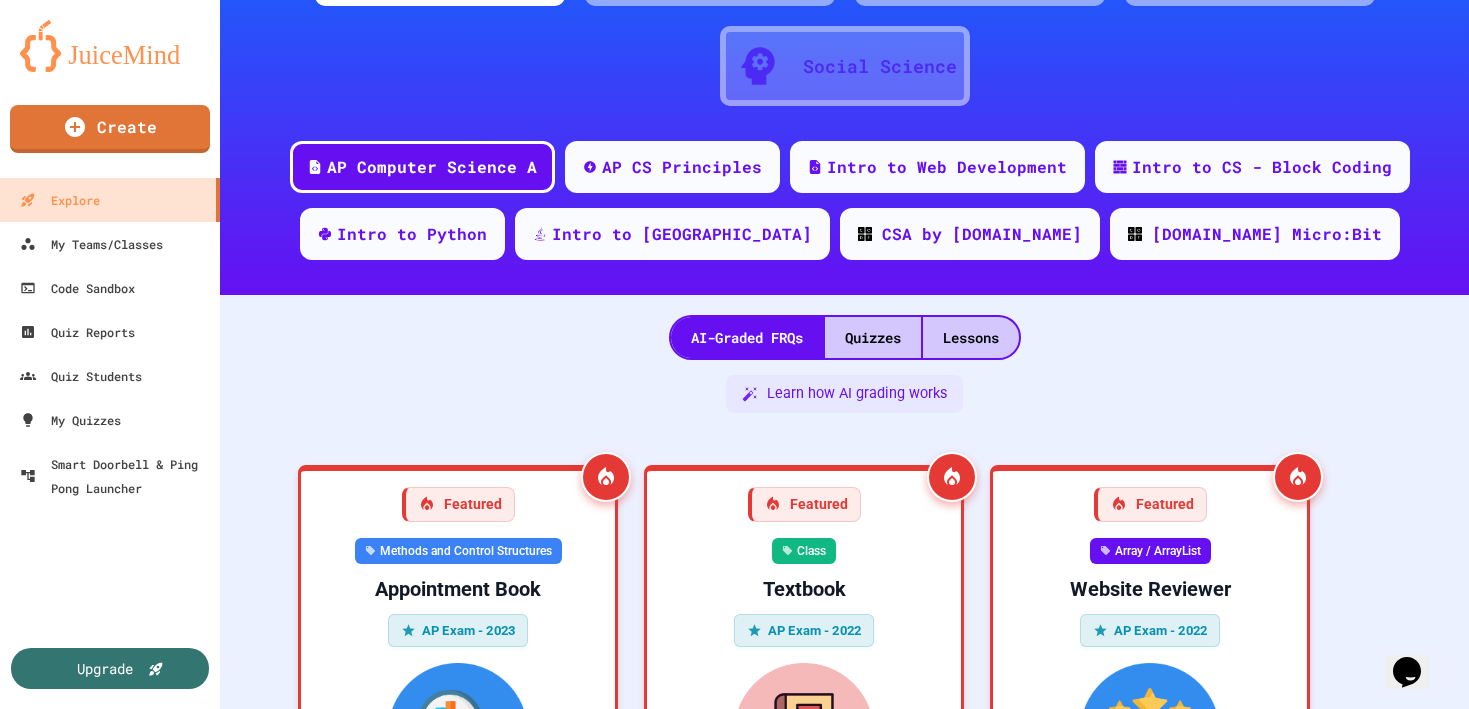 scroll, scrollTop: 0, scrollLeft: 0, axis: both 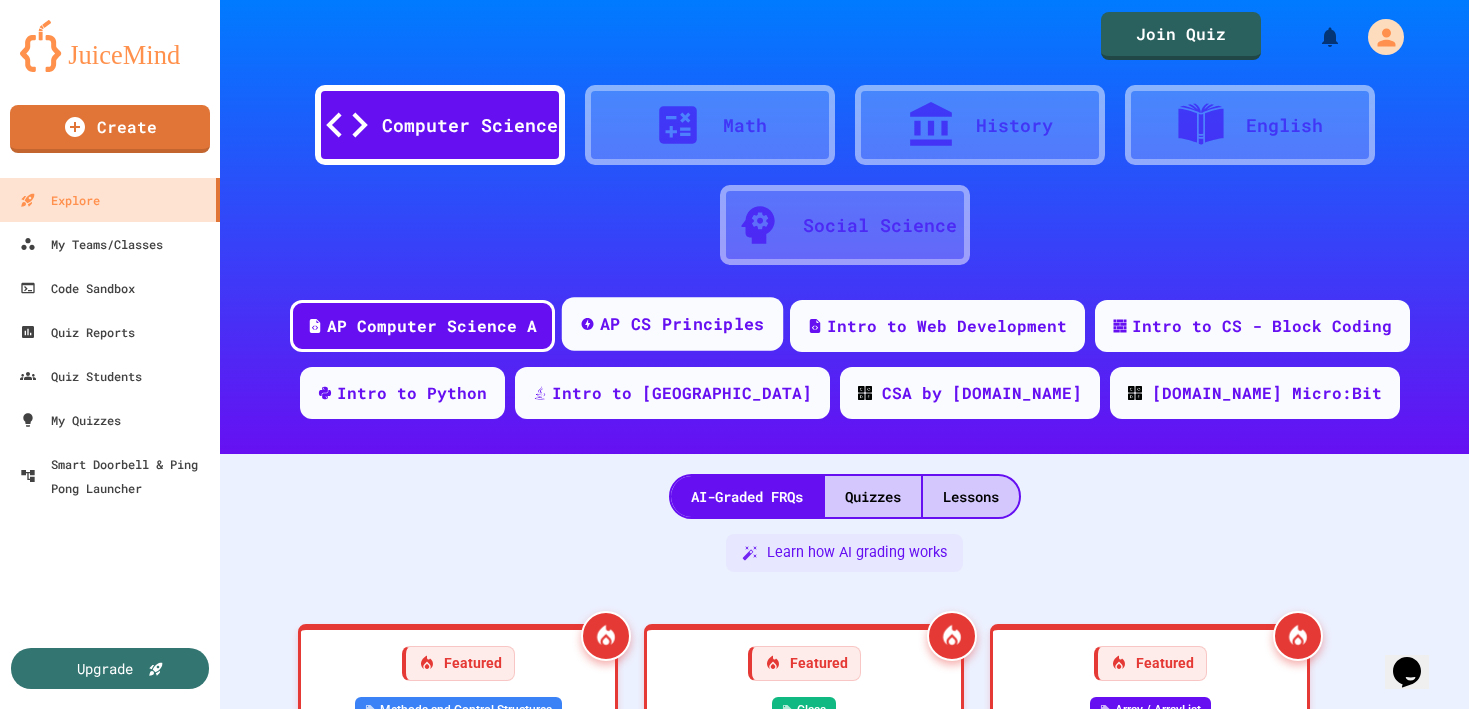 click on "AP CS Principles" at bounding box center (681, 324) 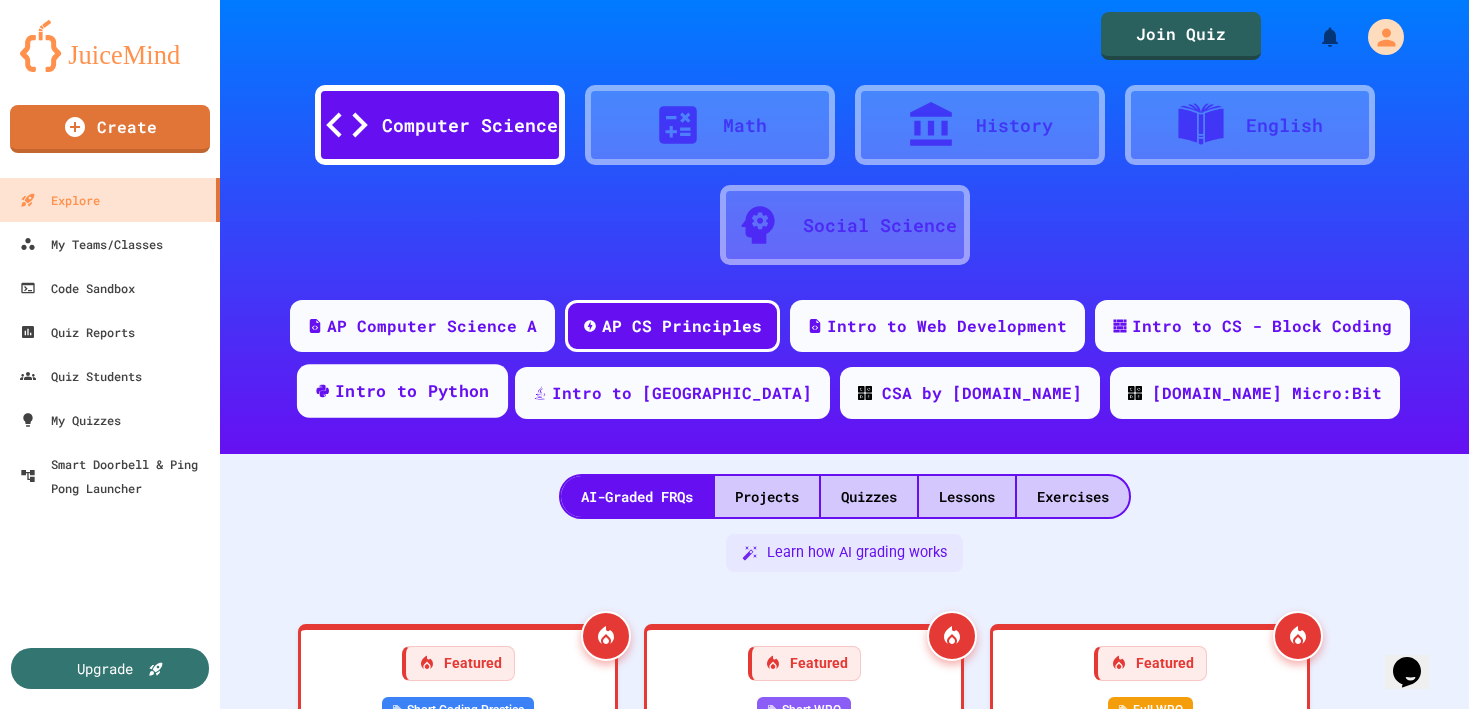click on "Intro to Python" at bounding box center [412, 391] 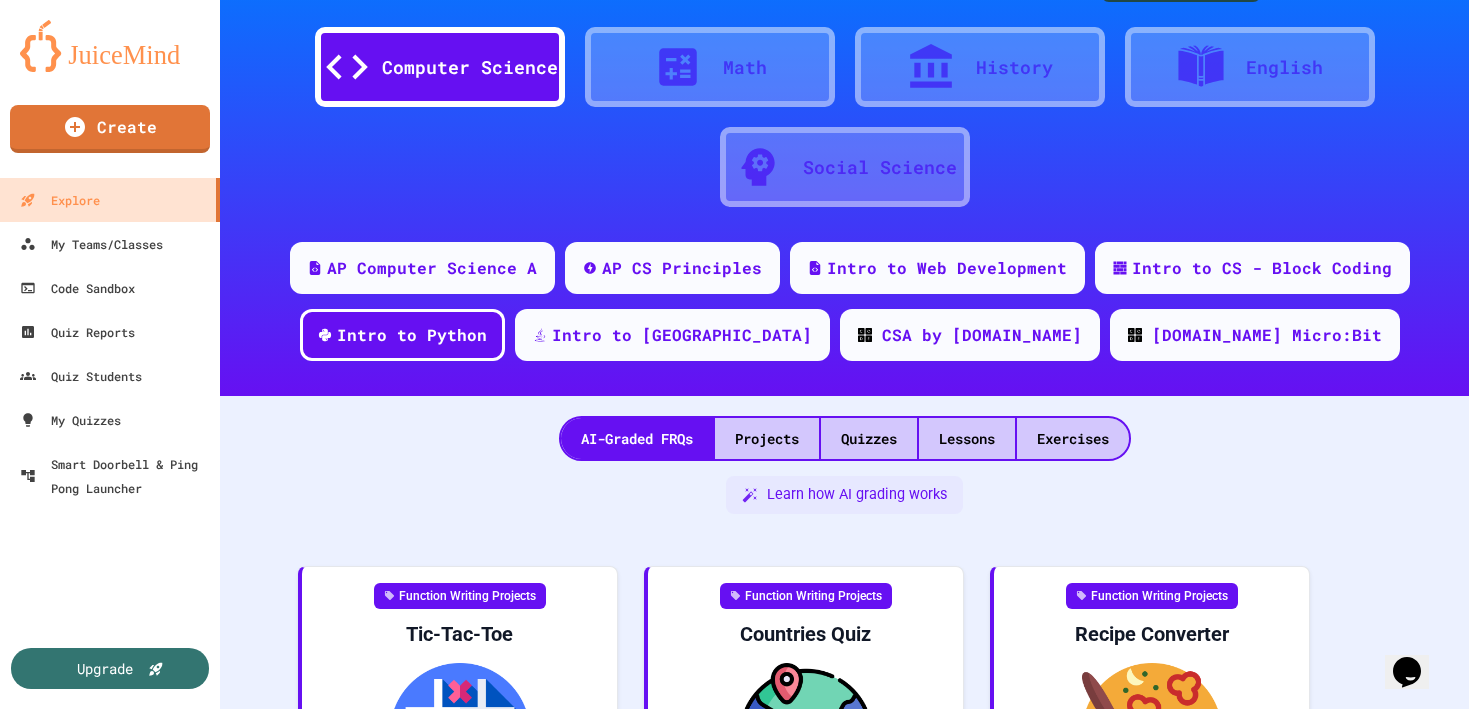 scroll, scrollTop: 0, scrollLeft: 0, axis: both 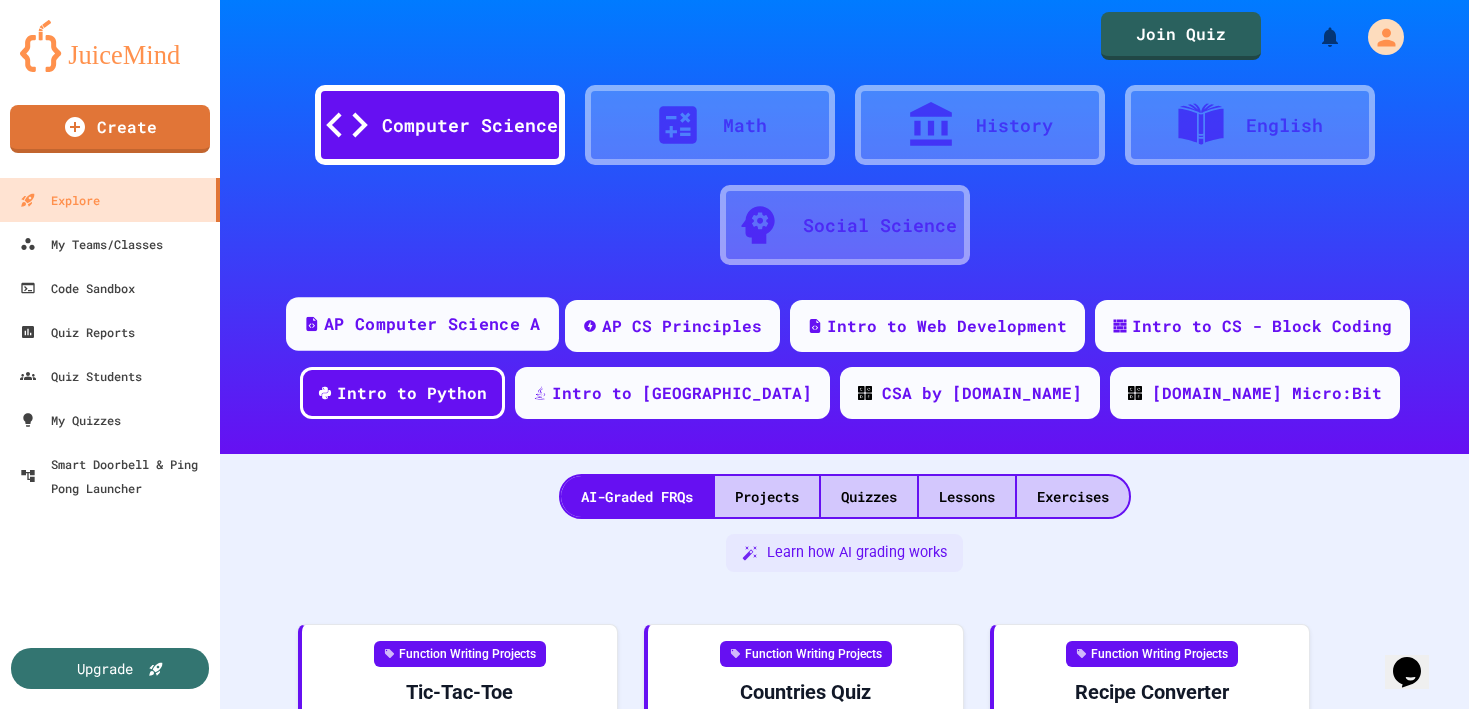 click on "AP Computer Science A" at bounding box center (422, 324) 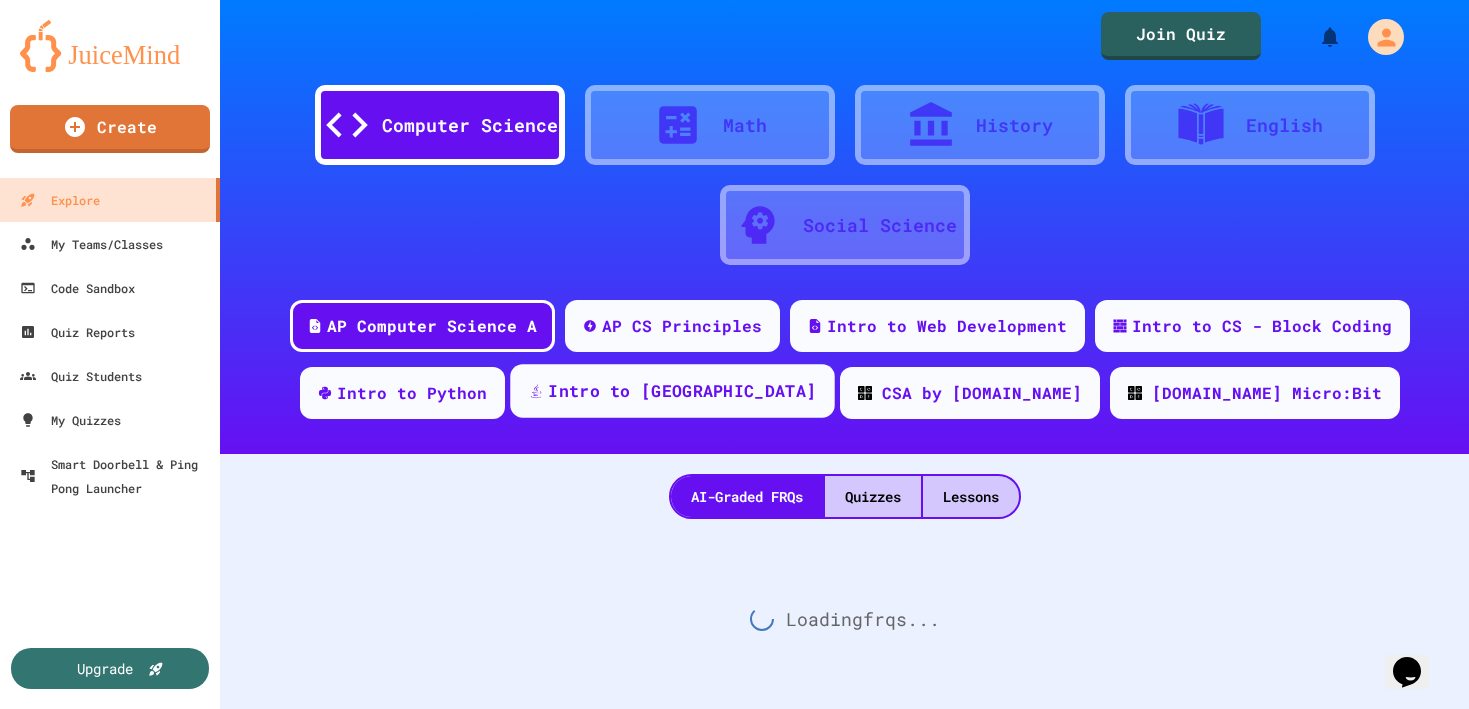 click on "Intro to [GEOGRAPHIC_DATA]" at bounding box center (682, 391) 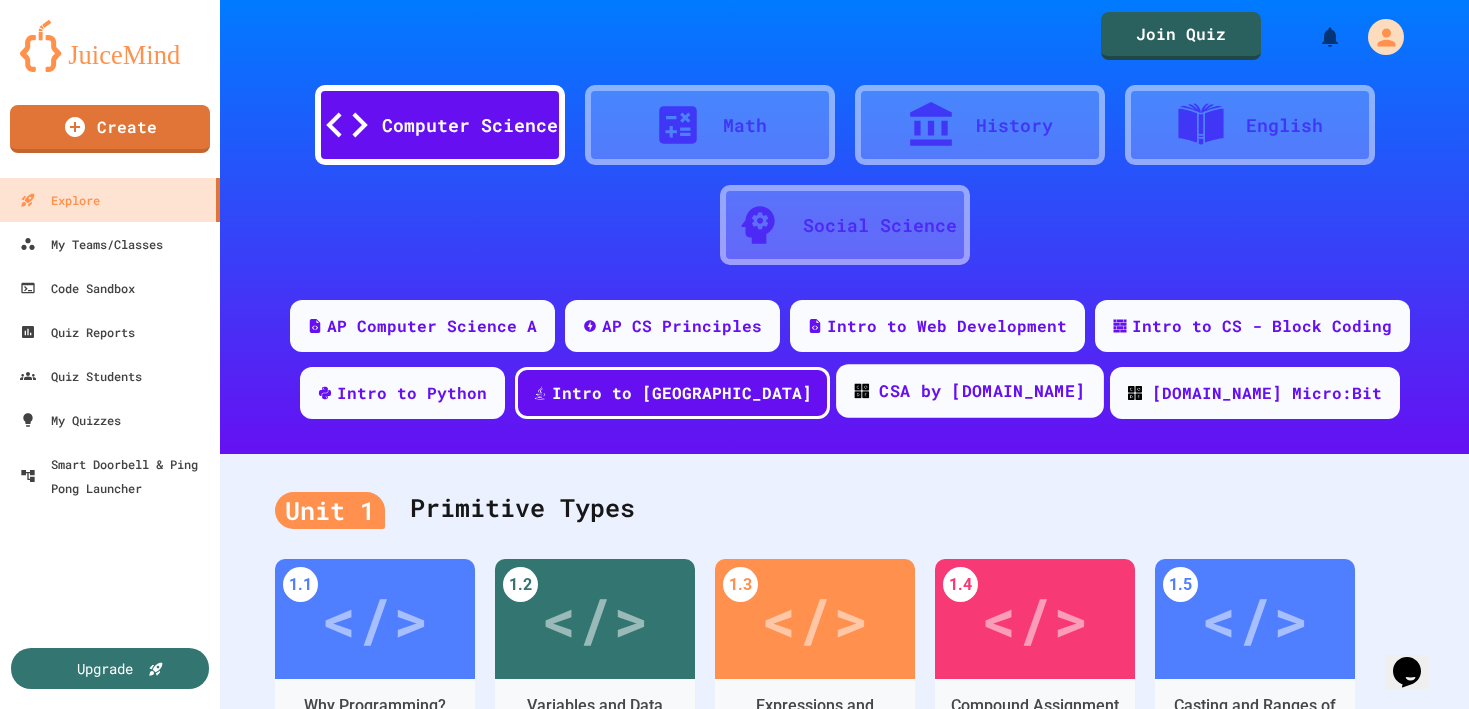 click on "CSA by [DOMAIN_NAME]" at bounding box center (970, 391) 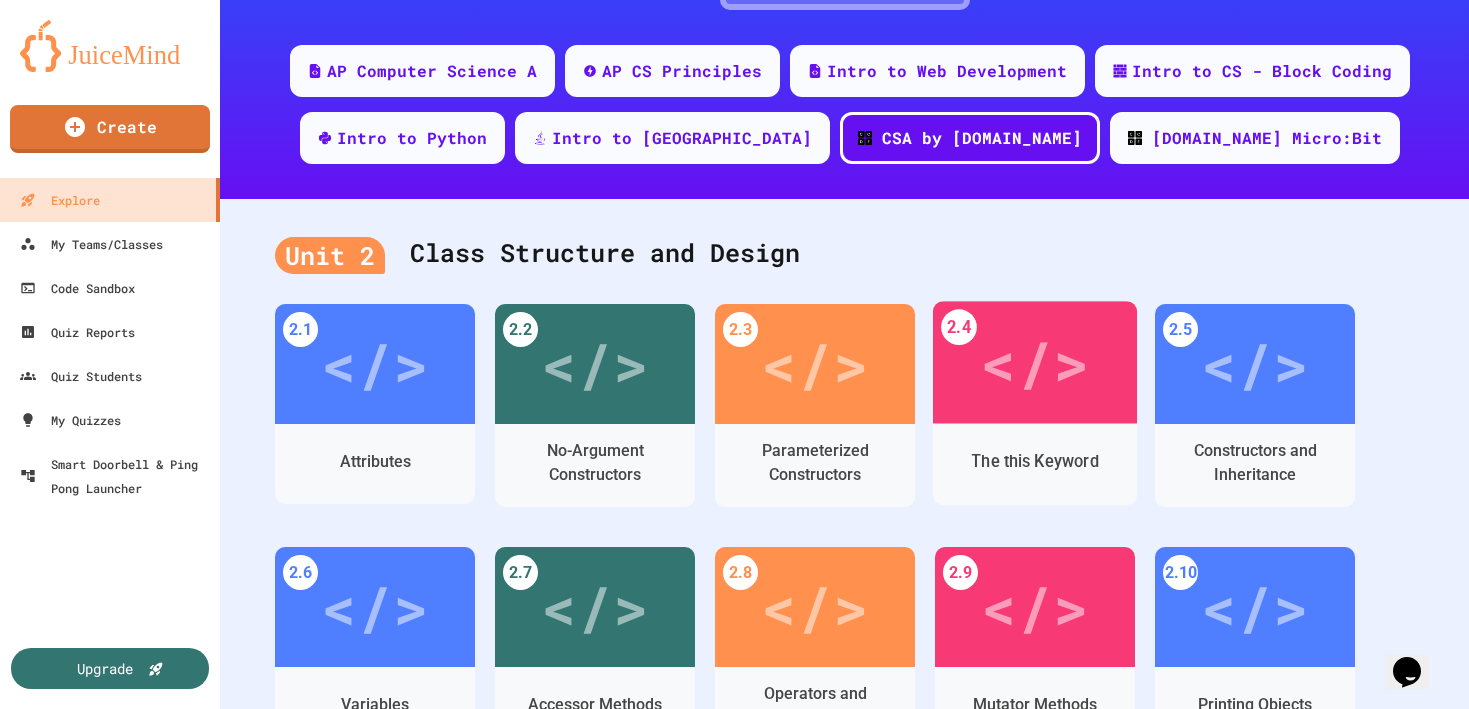 scroll, scrollTop: 259, scrollLeft: 0, axis: vertical 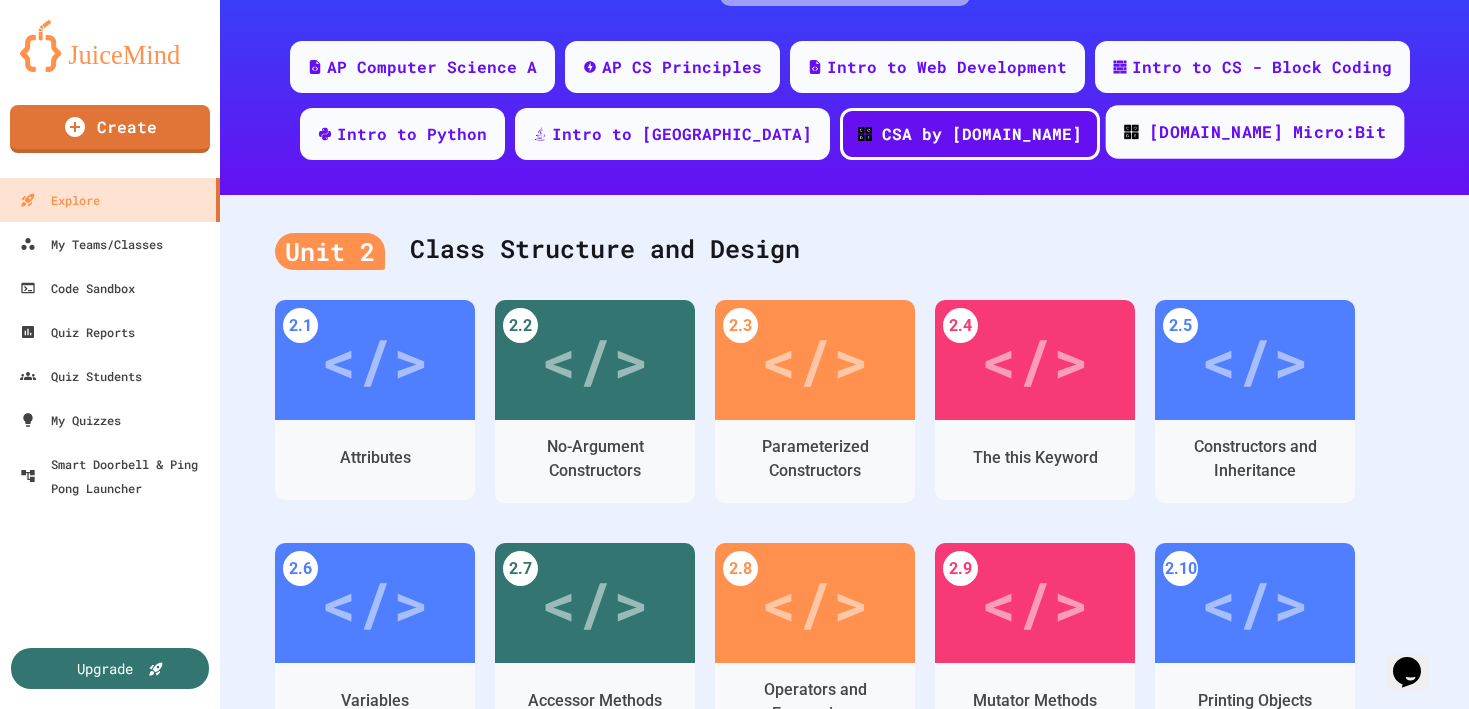 click on "[DOMAIN_NAME] Micro:Bit" at bounding box center [1266, 132] 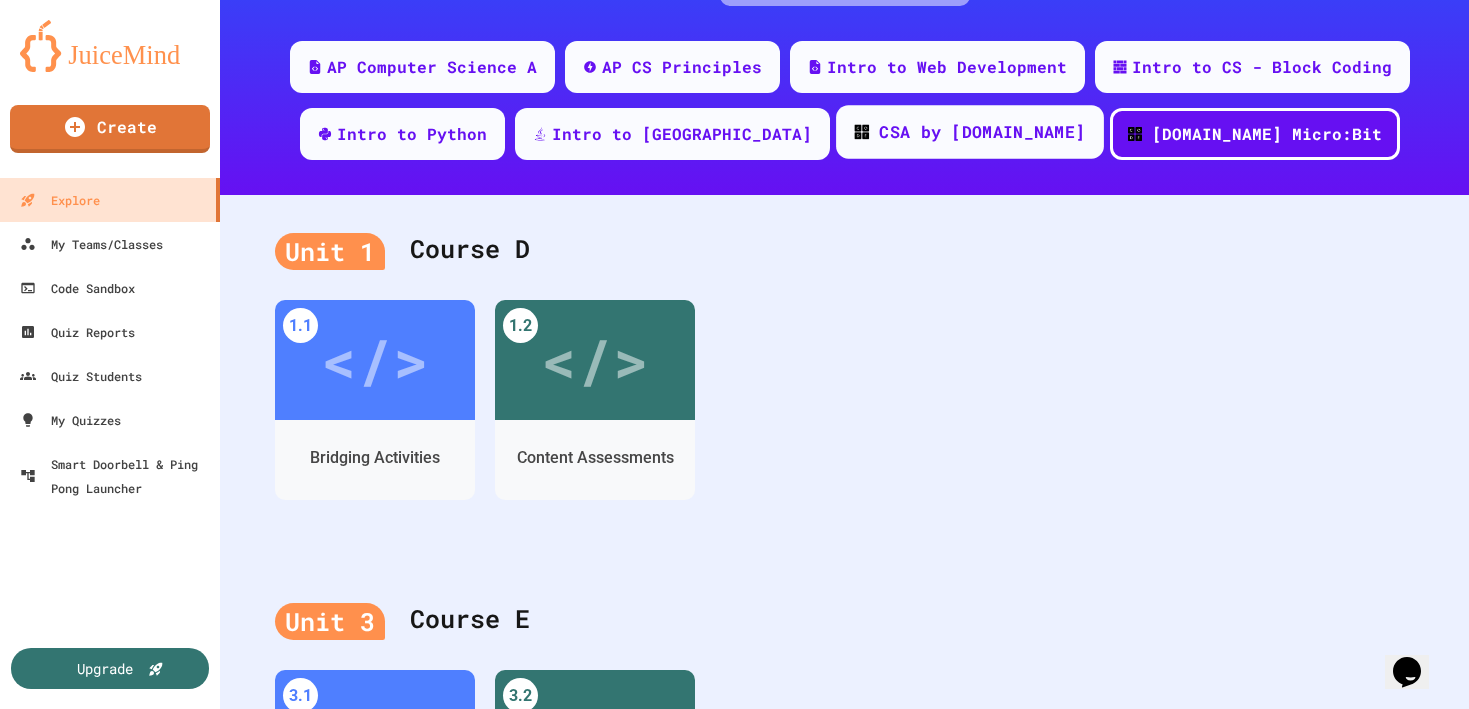 click on "CSA by [DOMAIN_NAME]" at bounding box center (982, 132) 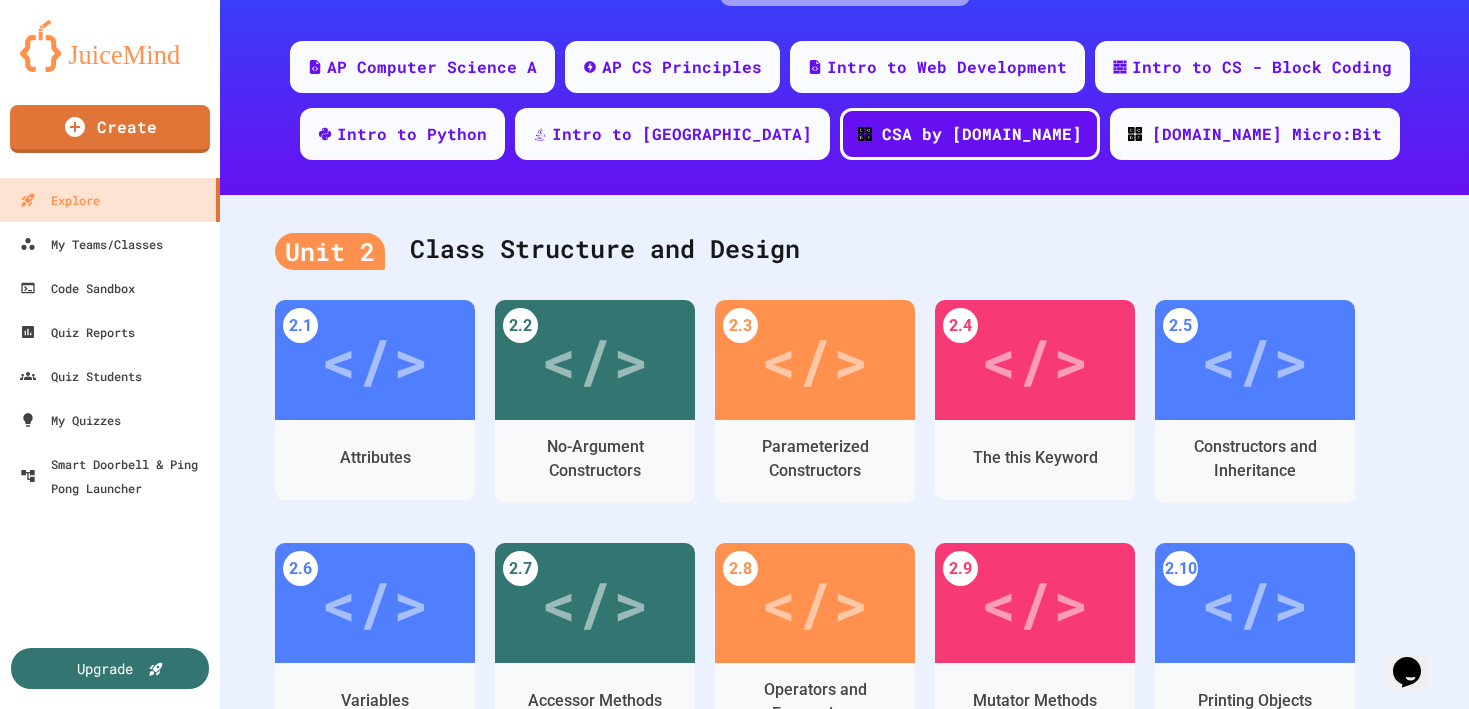 scroll, scrollTop: 0, scrollLeft: 0, axis: both 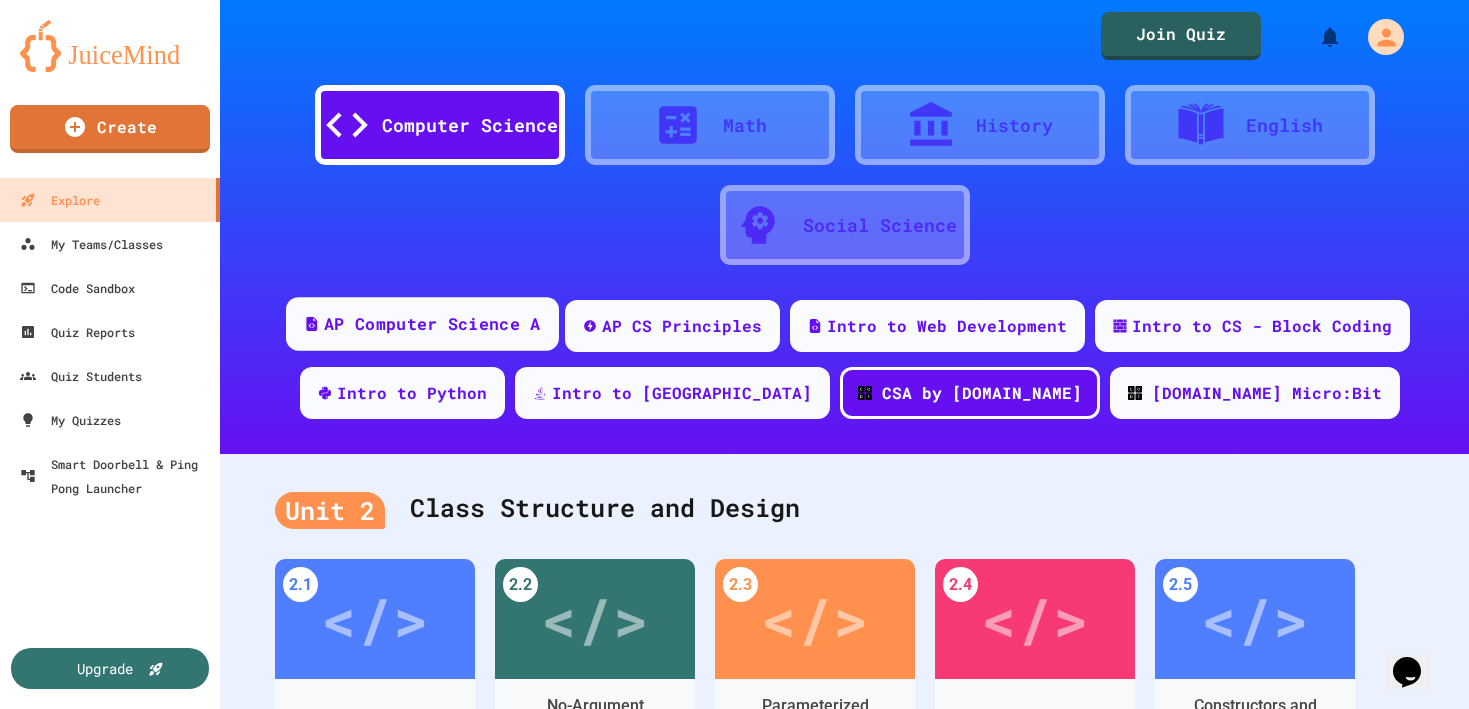 click on "AP Computer Science A" at bounding box center (432, 324) 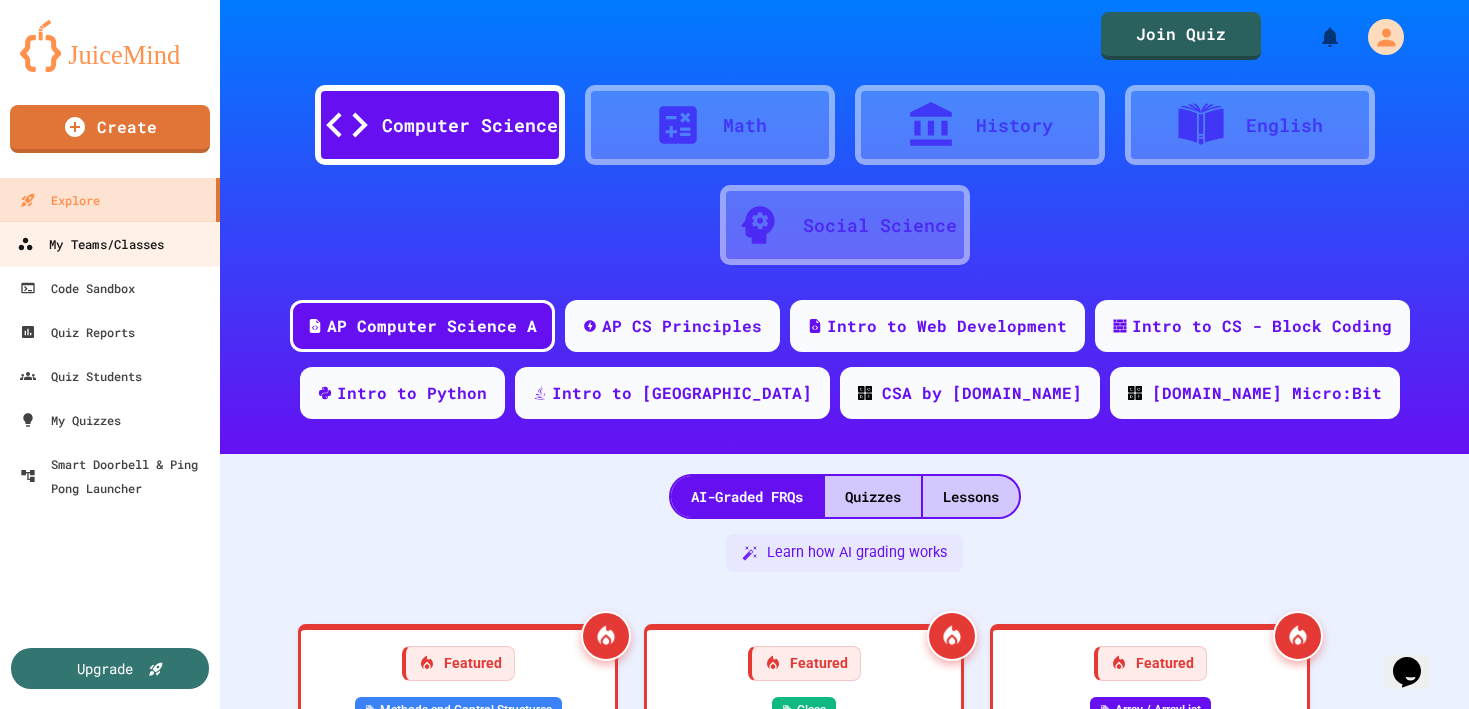 click on "My Teams/Classes" at bounding box center (110, 243) 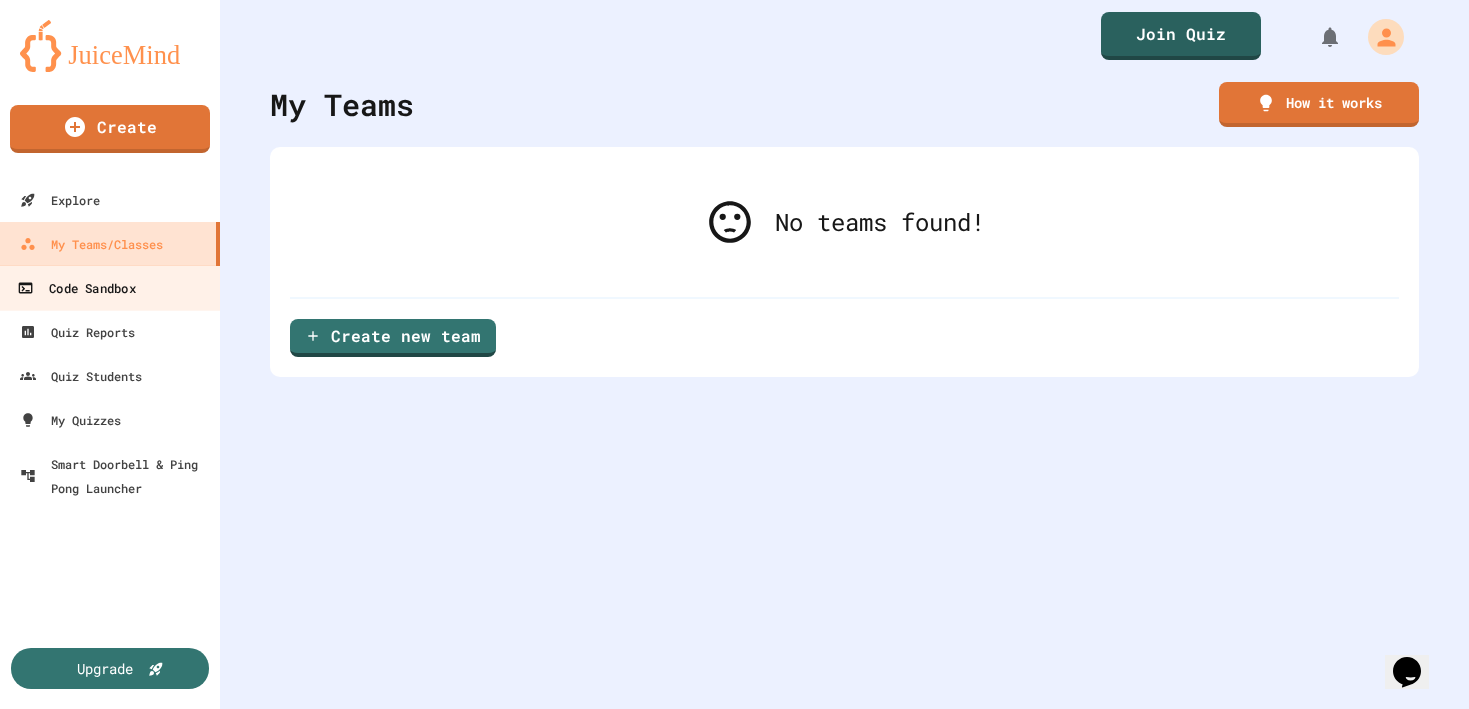 click on "Code Sandbox" at bounding box center (76, 288) 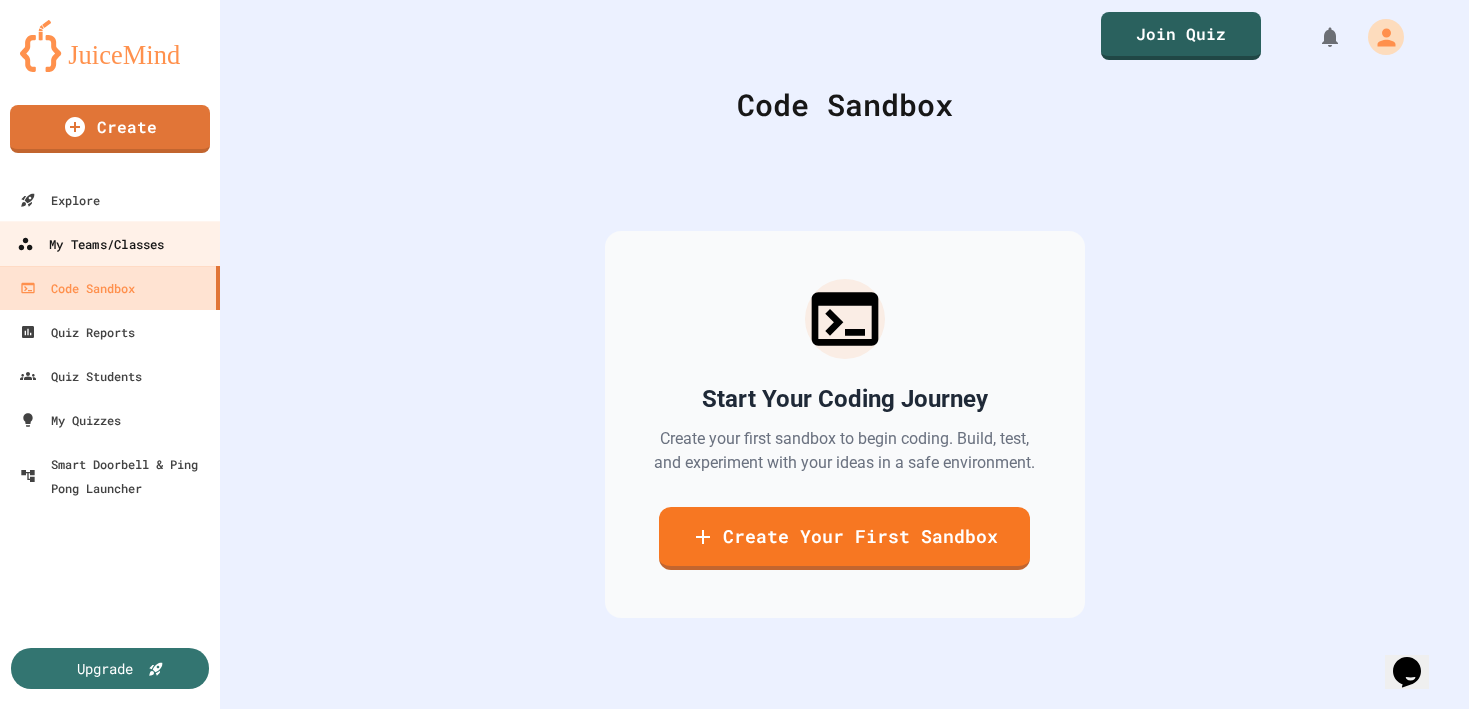click on "My Teams/Classes" at bounding box center (110, 243) 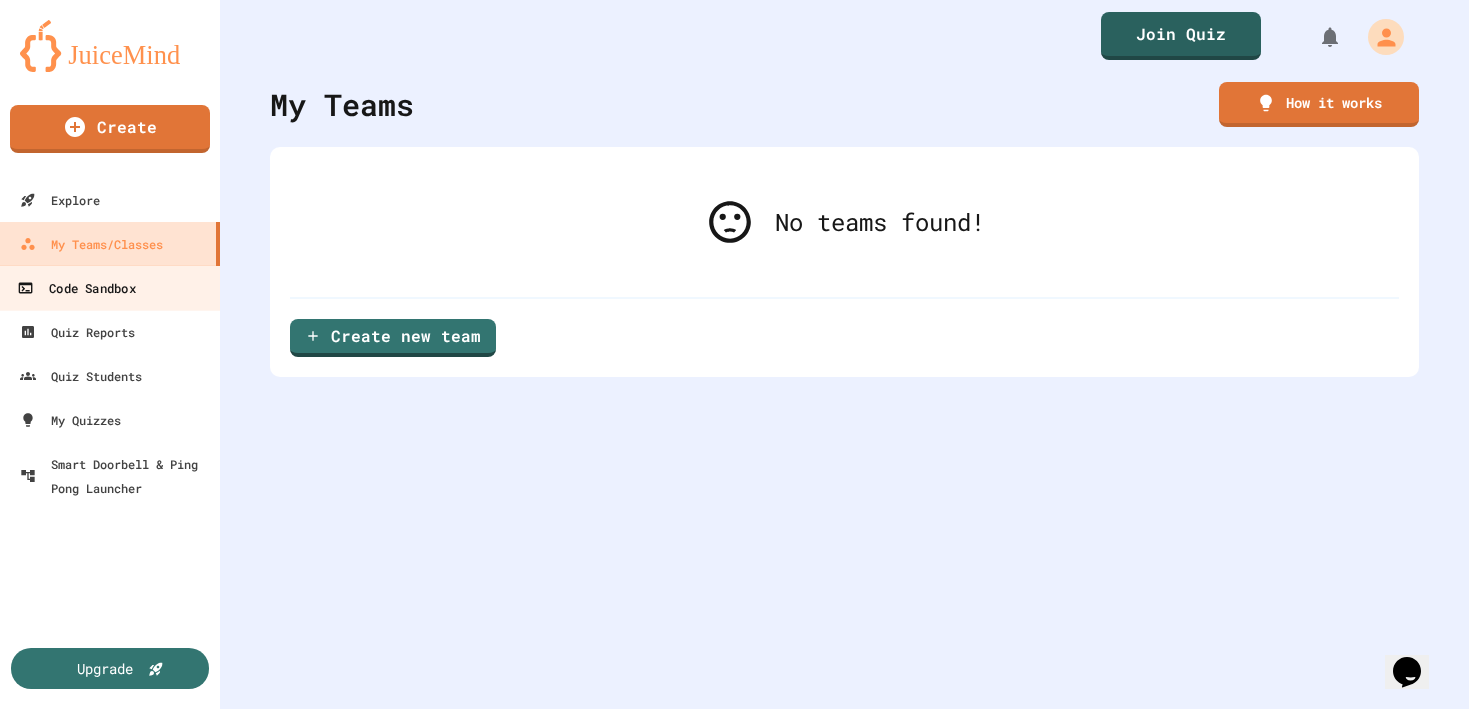 click on "Code Sandbox" at bounding box center [110, 287] 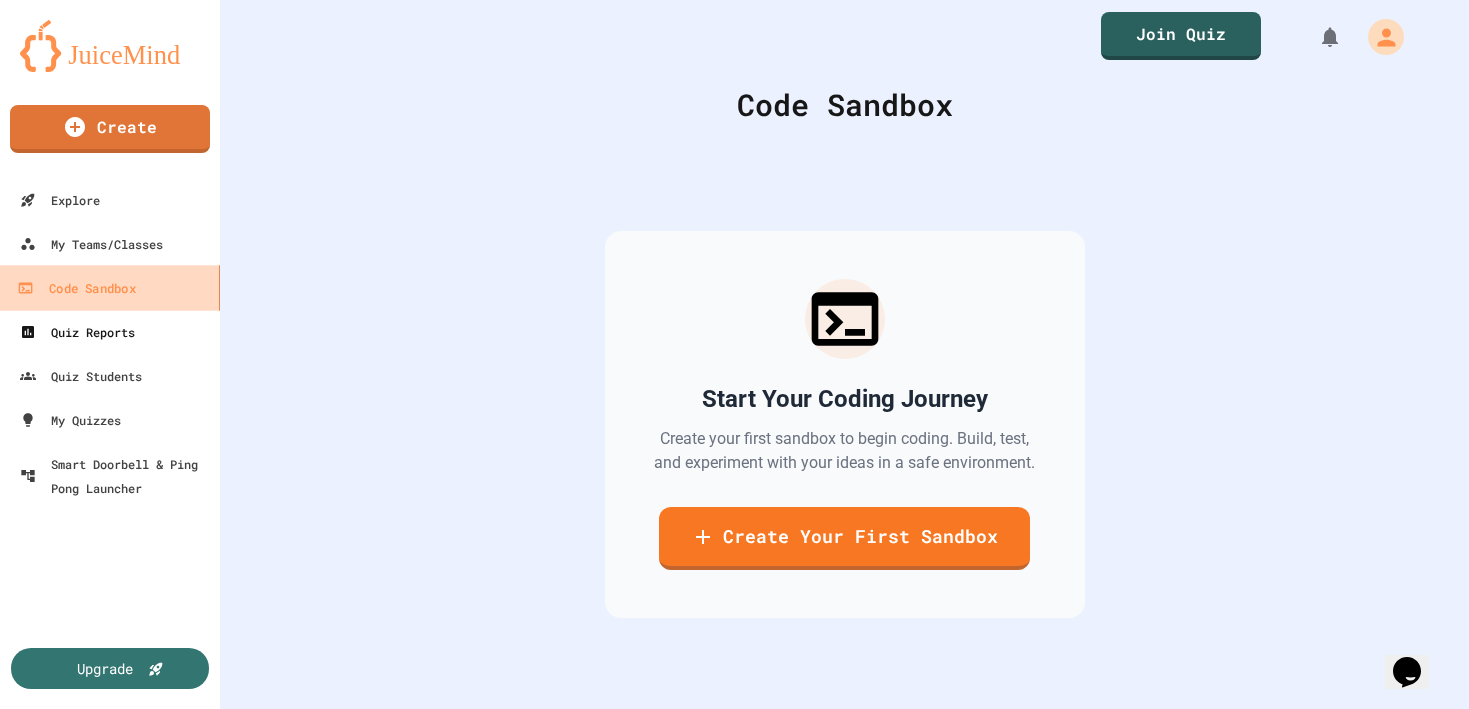 click on "Quiz Reports" at bounding box center (77, 332) 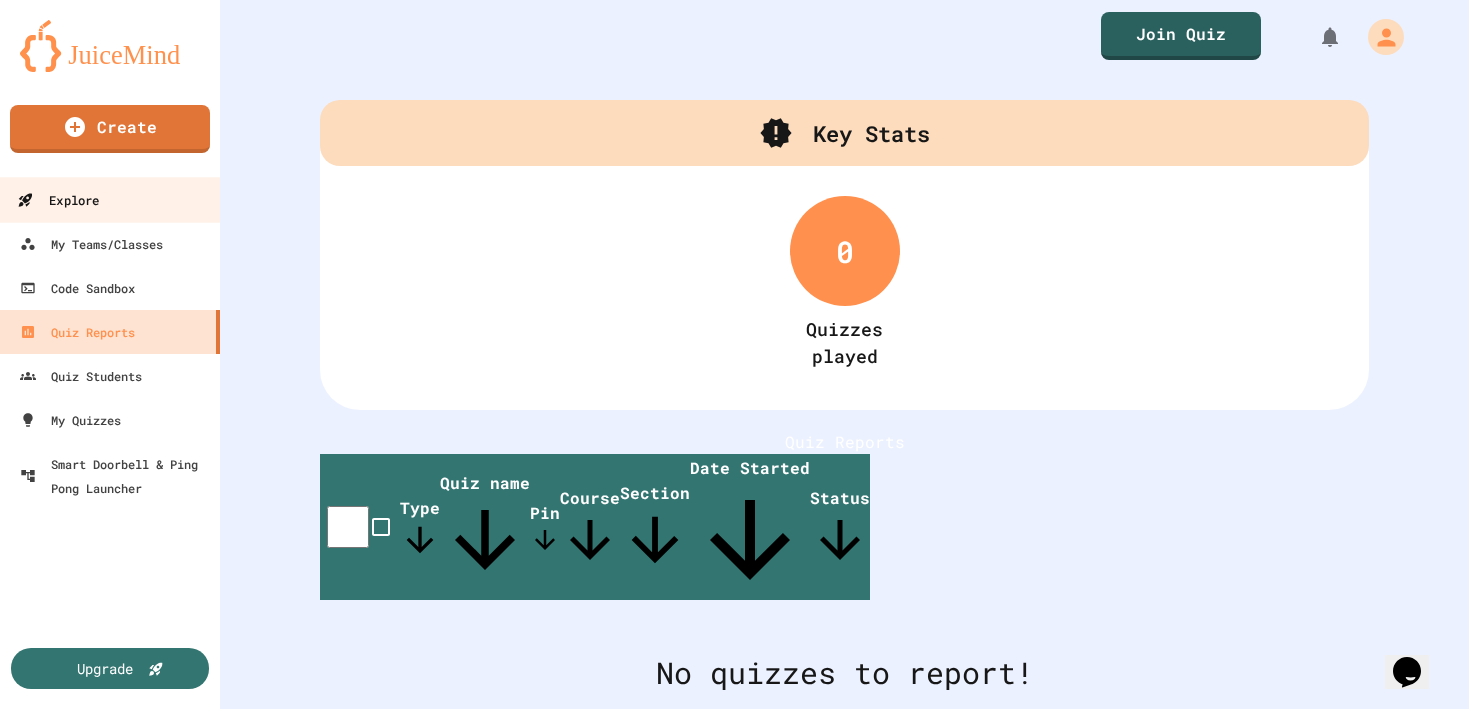 click on "Explore" at bounding box center (110, 199) 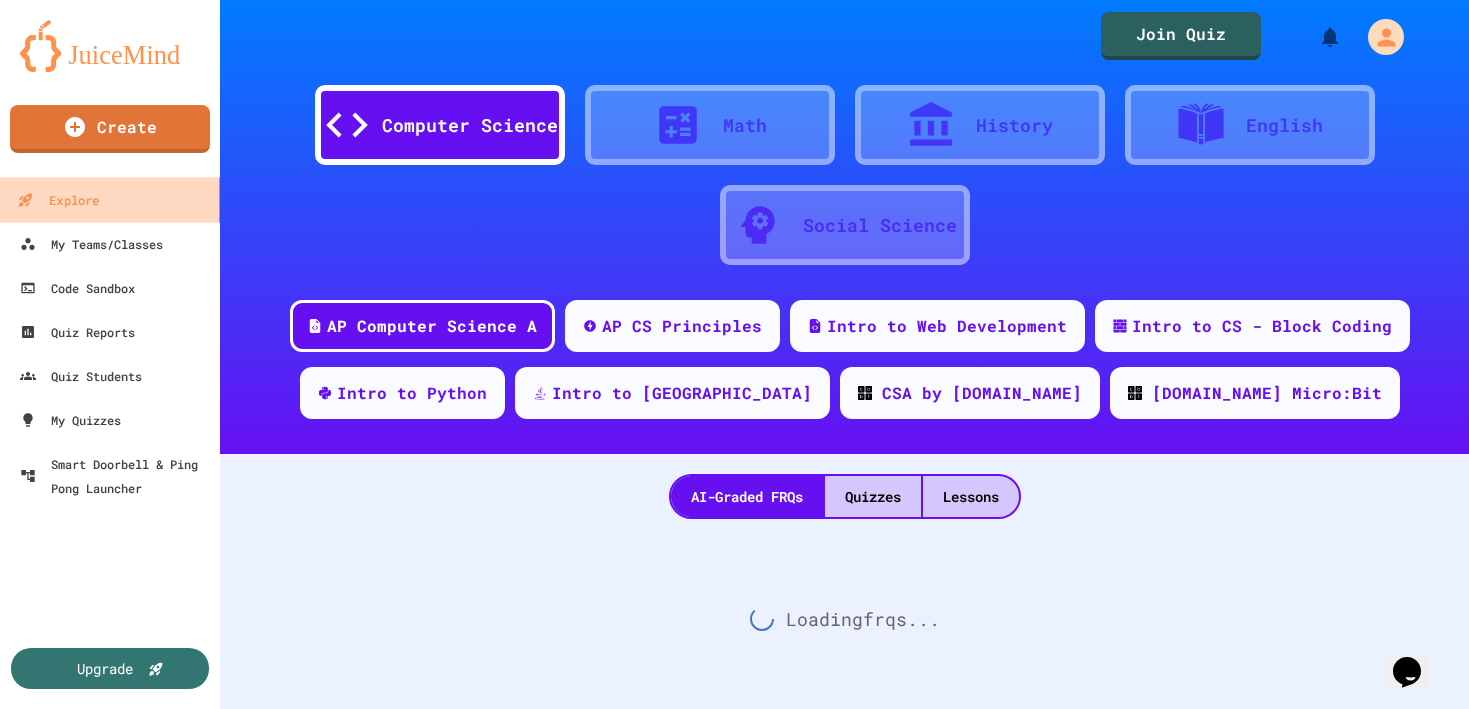 click on "Create" at bounding box center [110, 129] 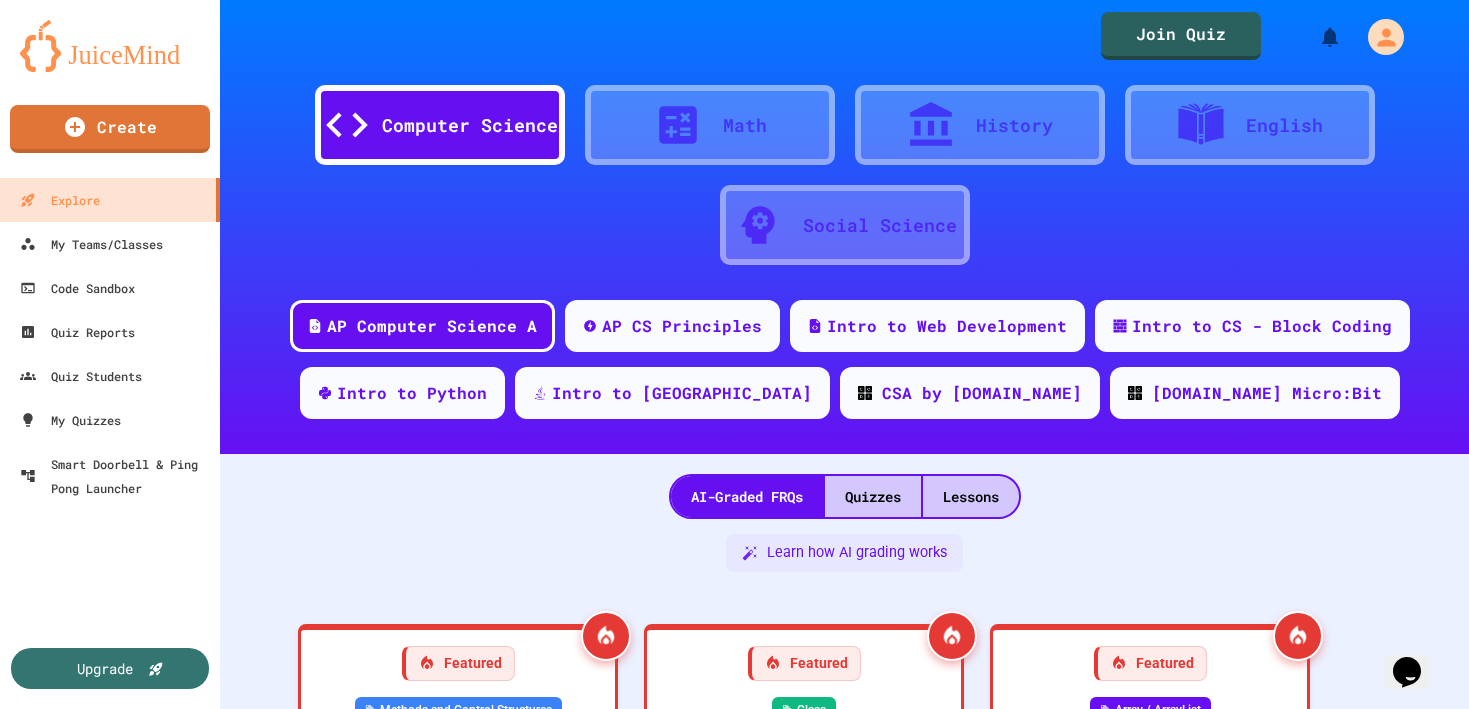 scroll, scrollTop: 0, scrollLeft: 0, axis: both 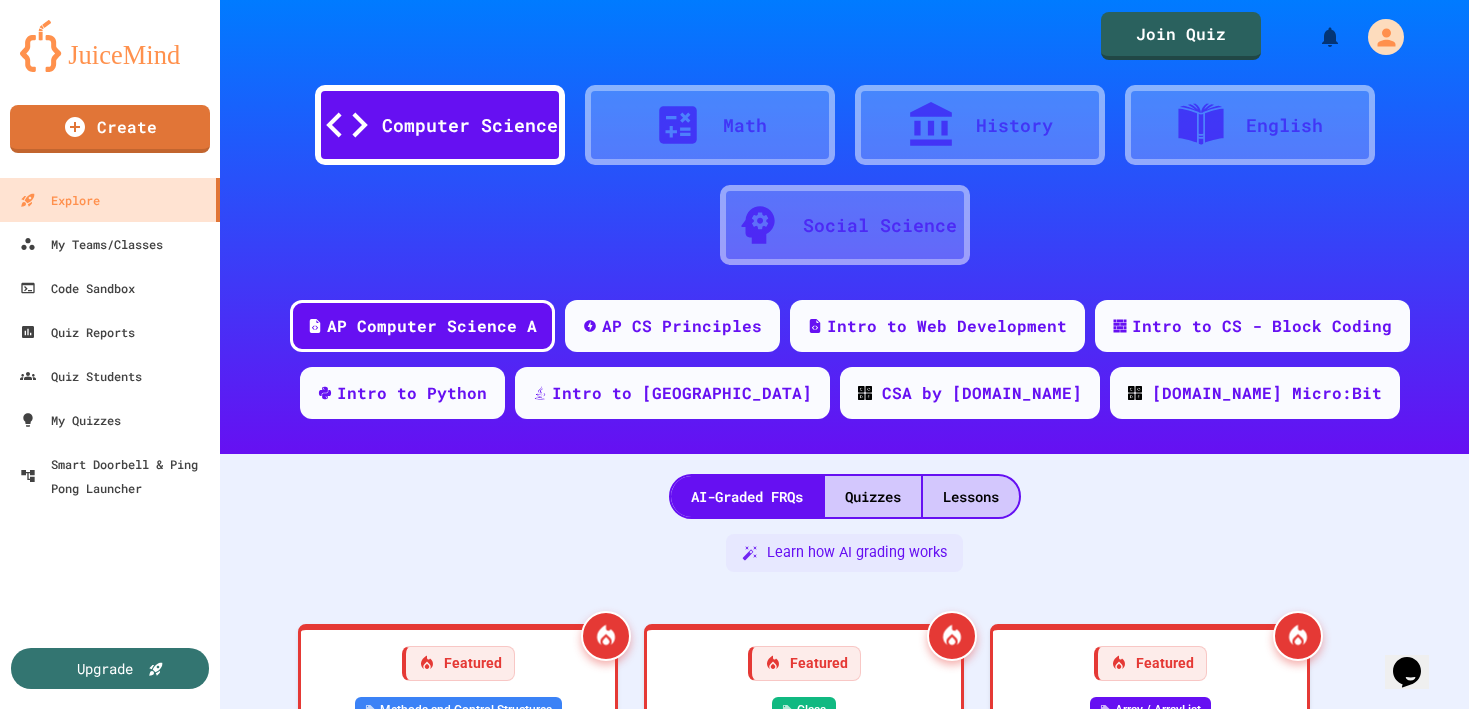 click 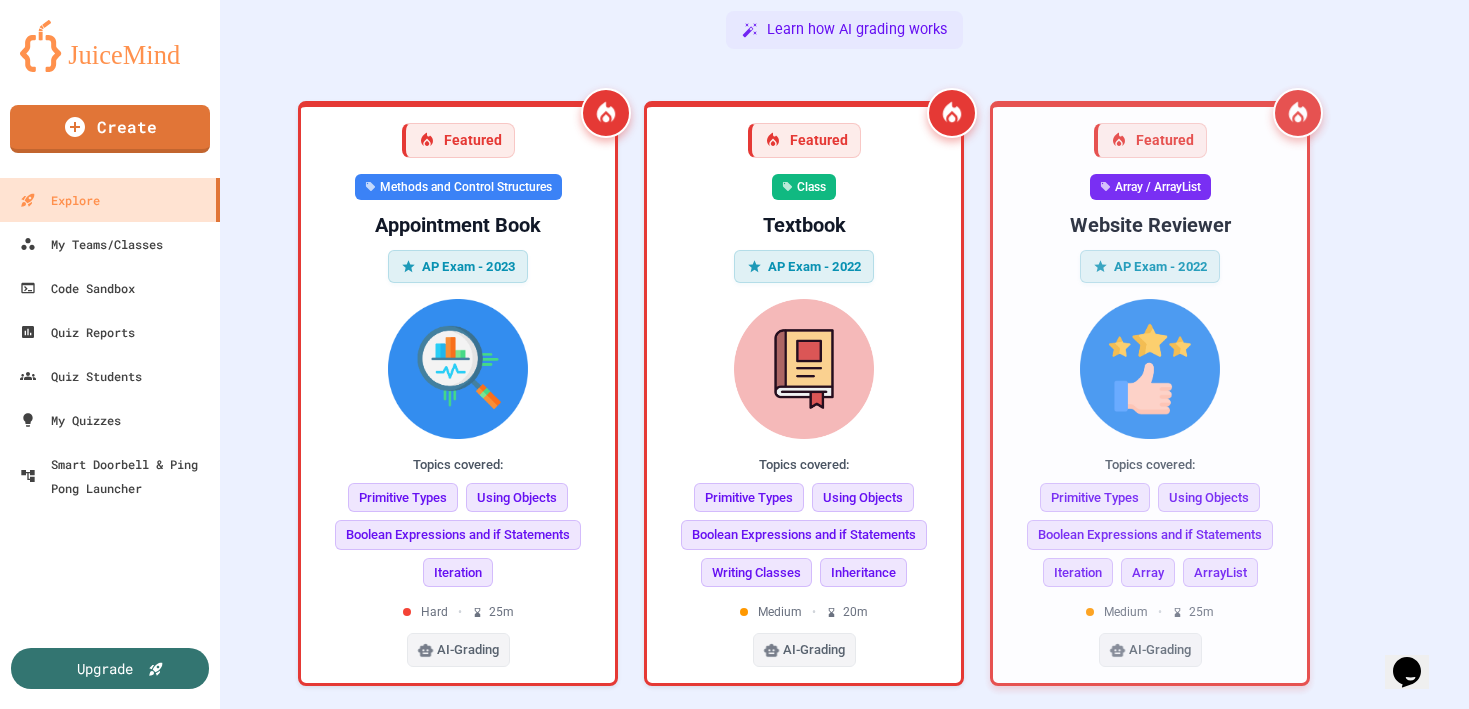 scroll, scrollTop: 0, scrollLeft: 0, axis: both 